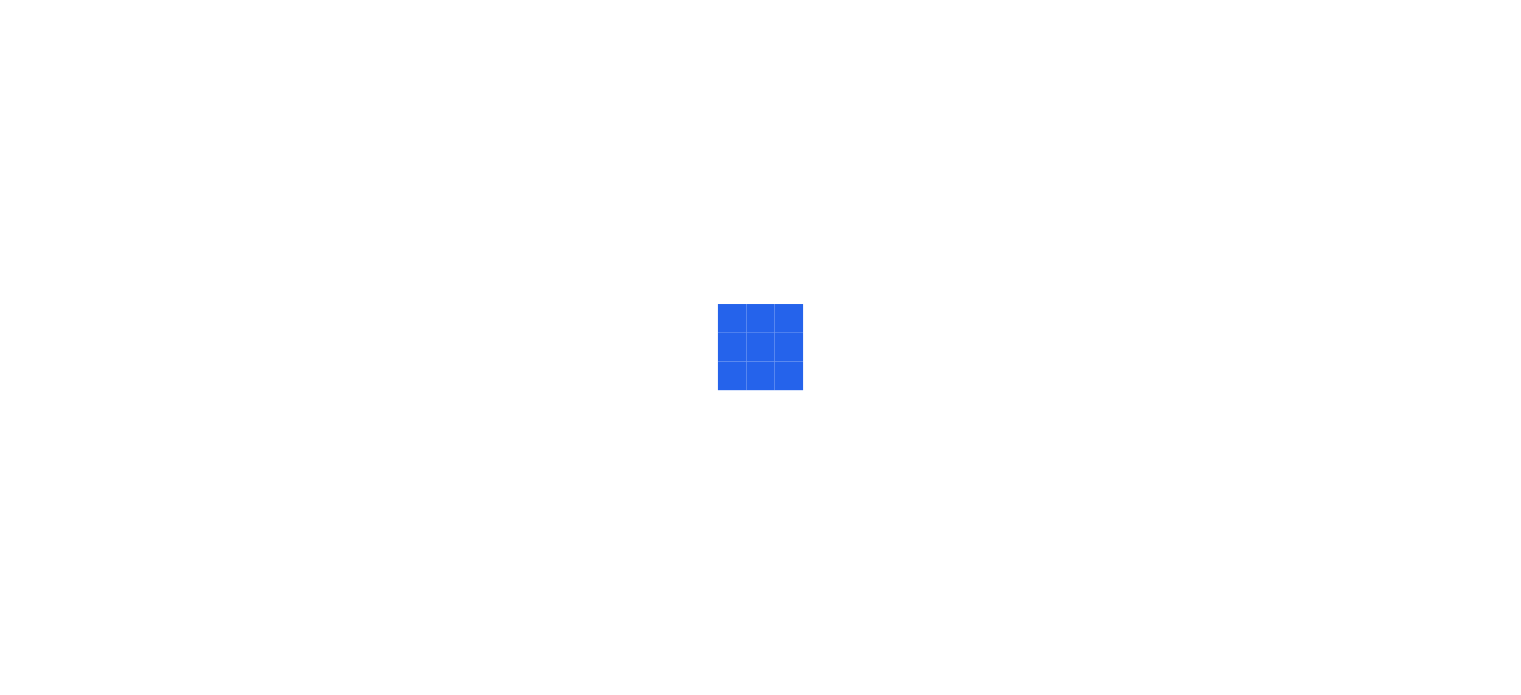 scroll, scrollTop: 0, scrollLeft: 0, axis: both 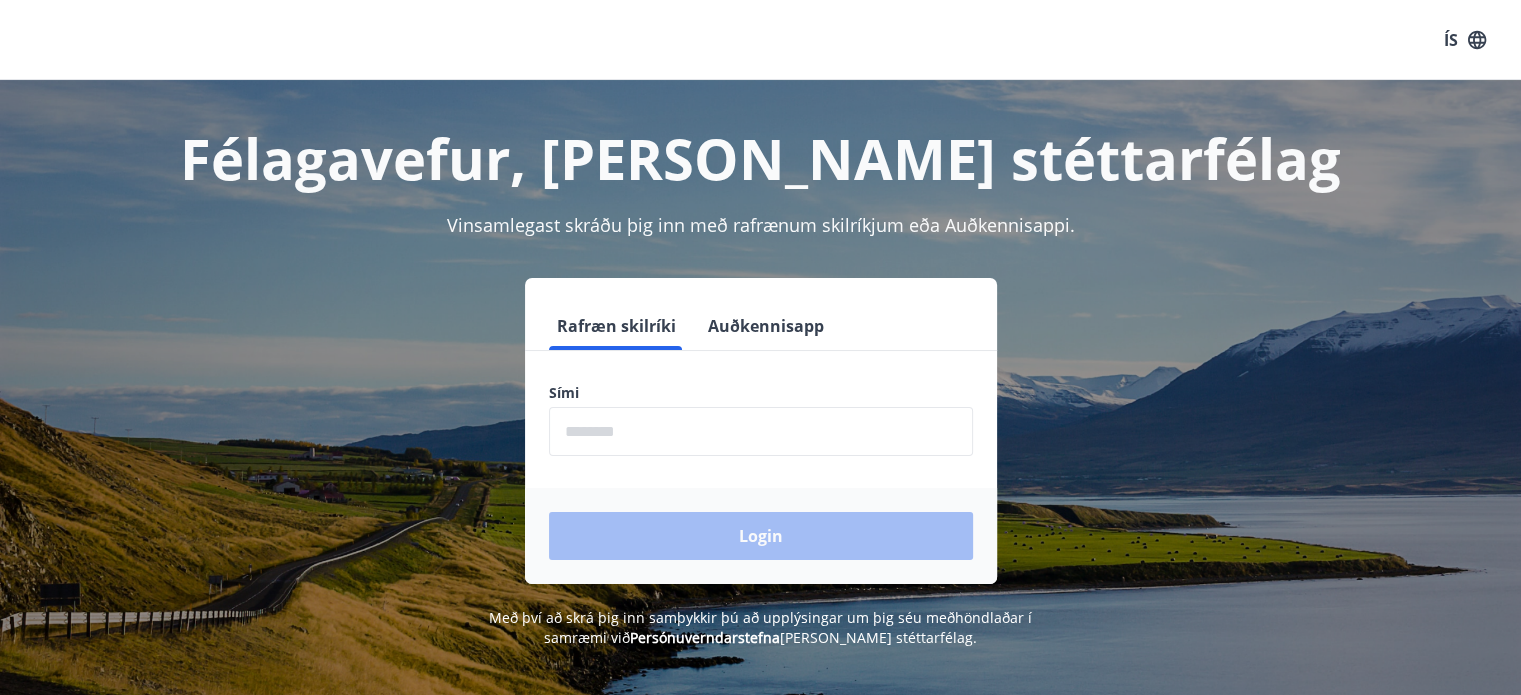 drag, startPoint x: 616, startPoint y: 476, endPoint x: 612, endPoint y: 453, distance: 23.345236 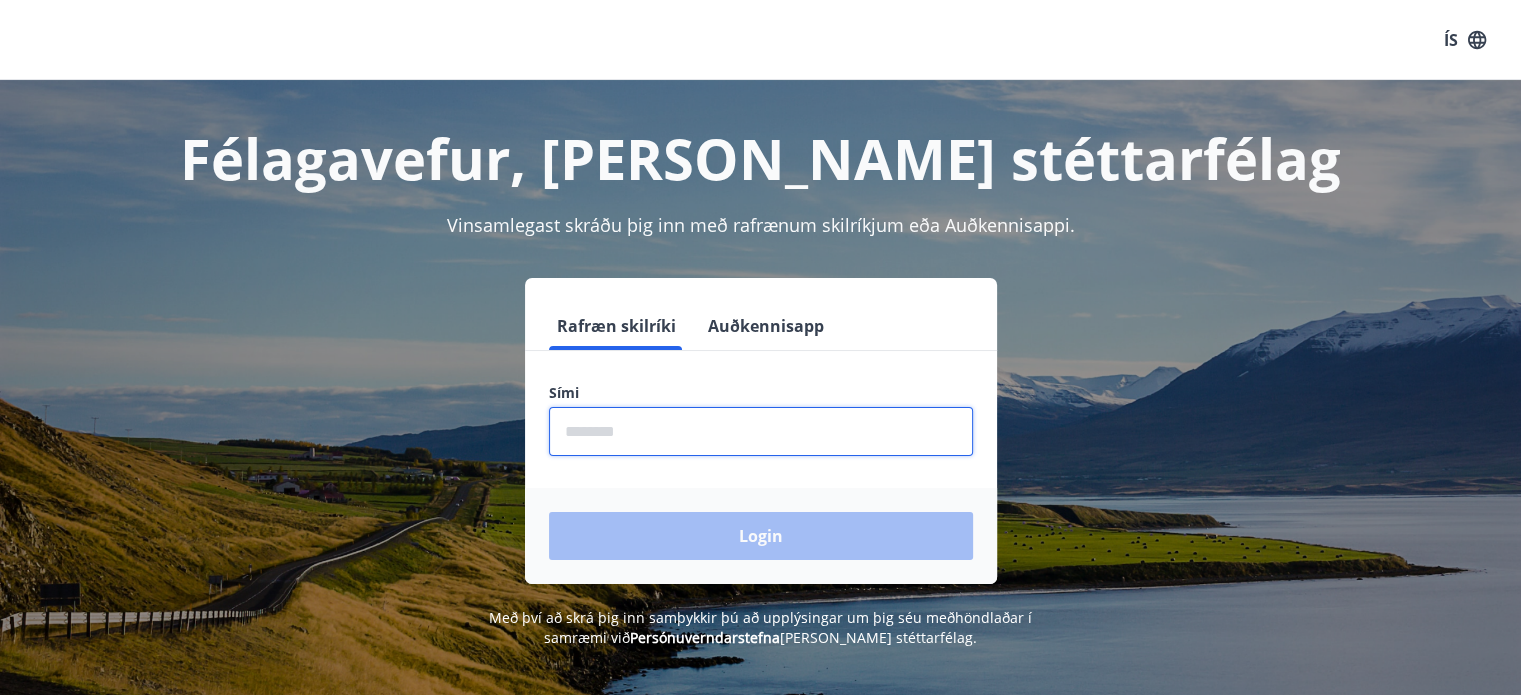 click at bounding box center (761, 431) 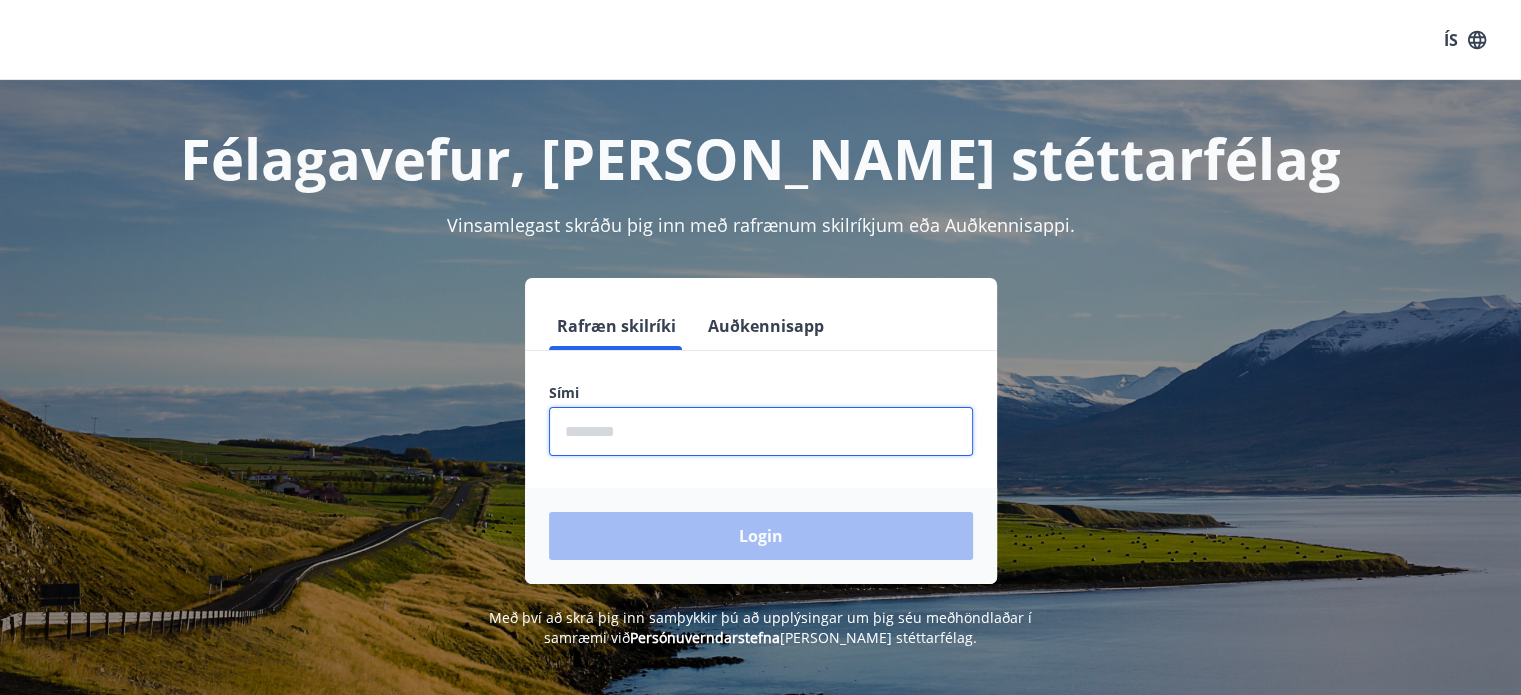 type on "********" 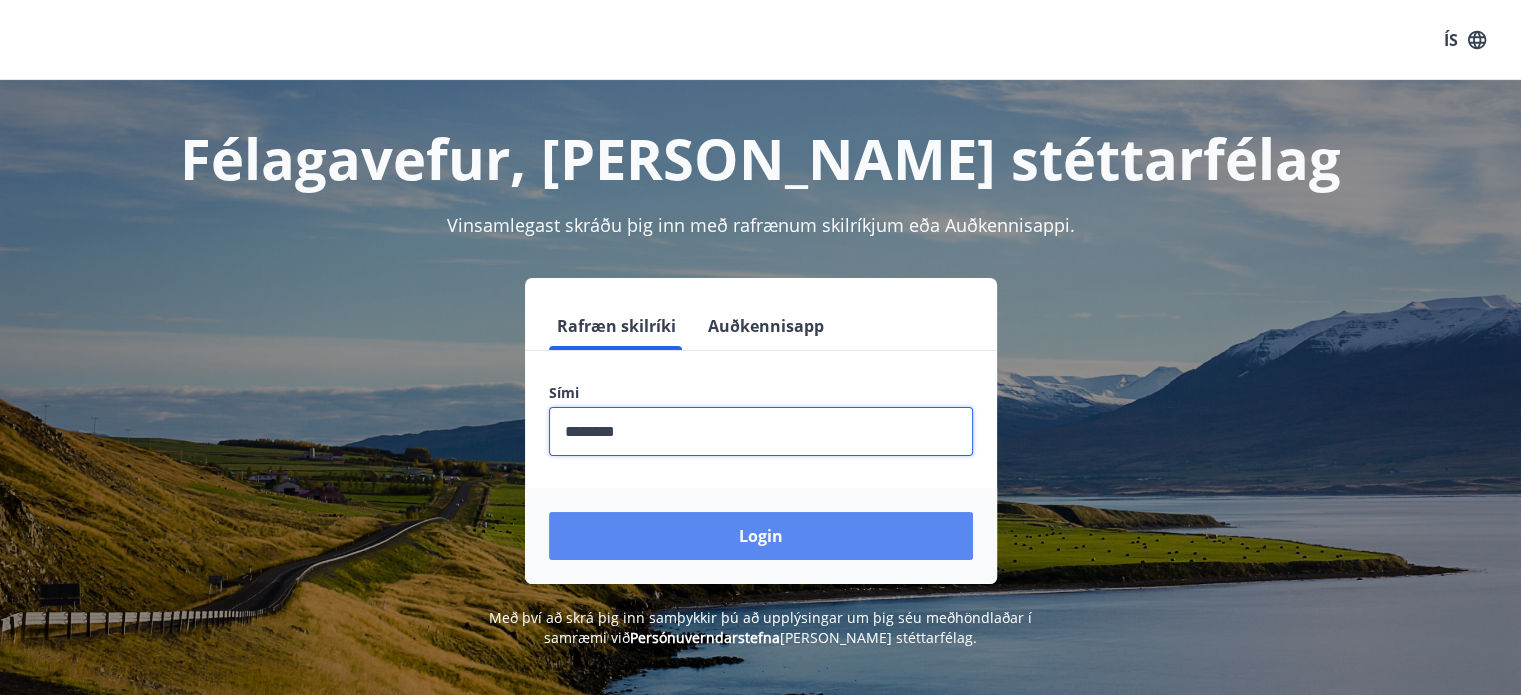 click on "Login" at bounding box center (761, 536) 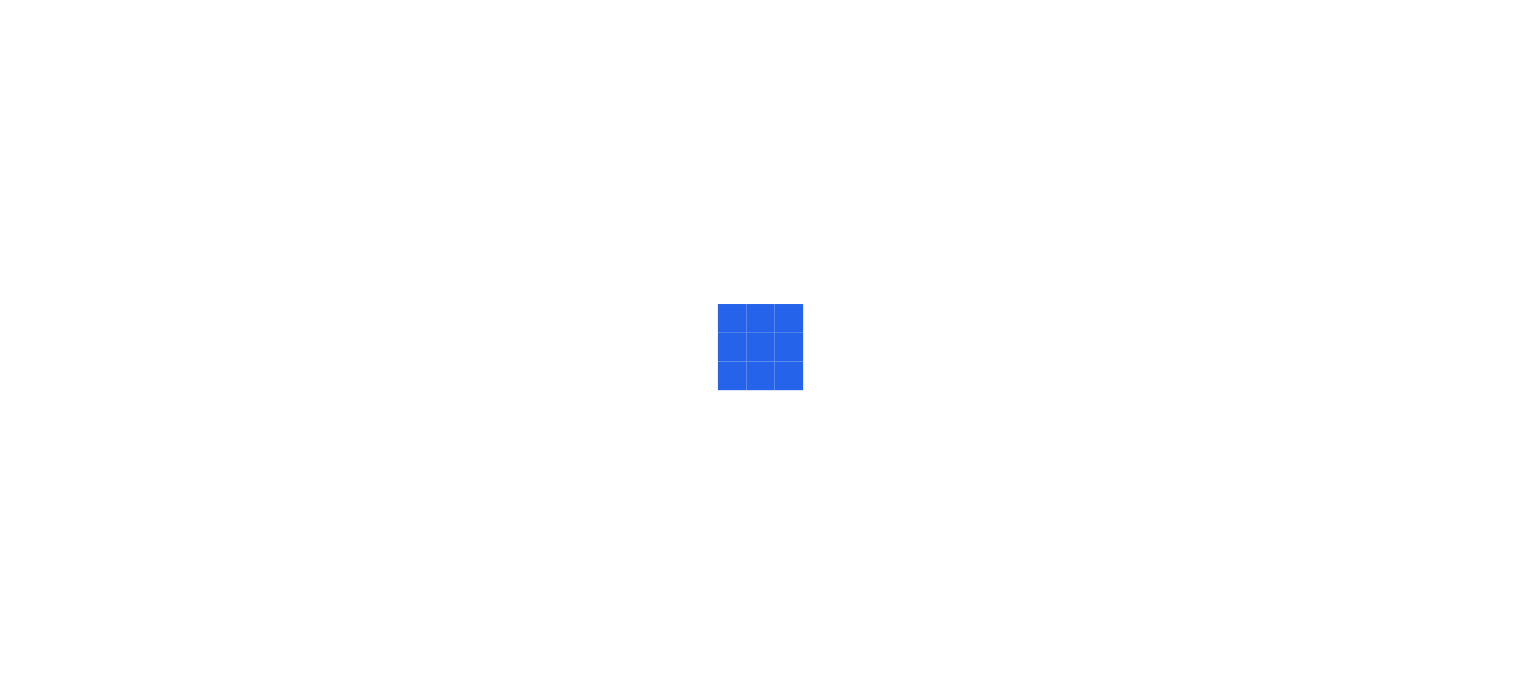 scroll, scrollTop: 0, scrollLeft: 0, axis: both 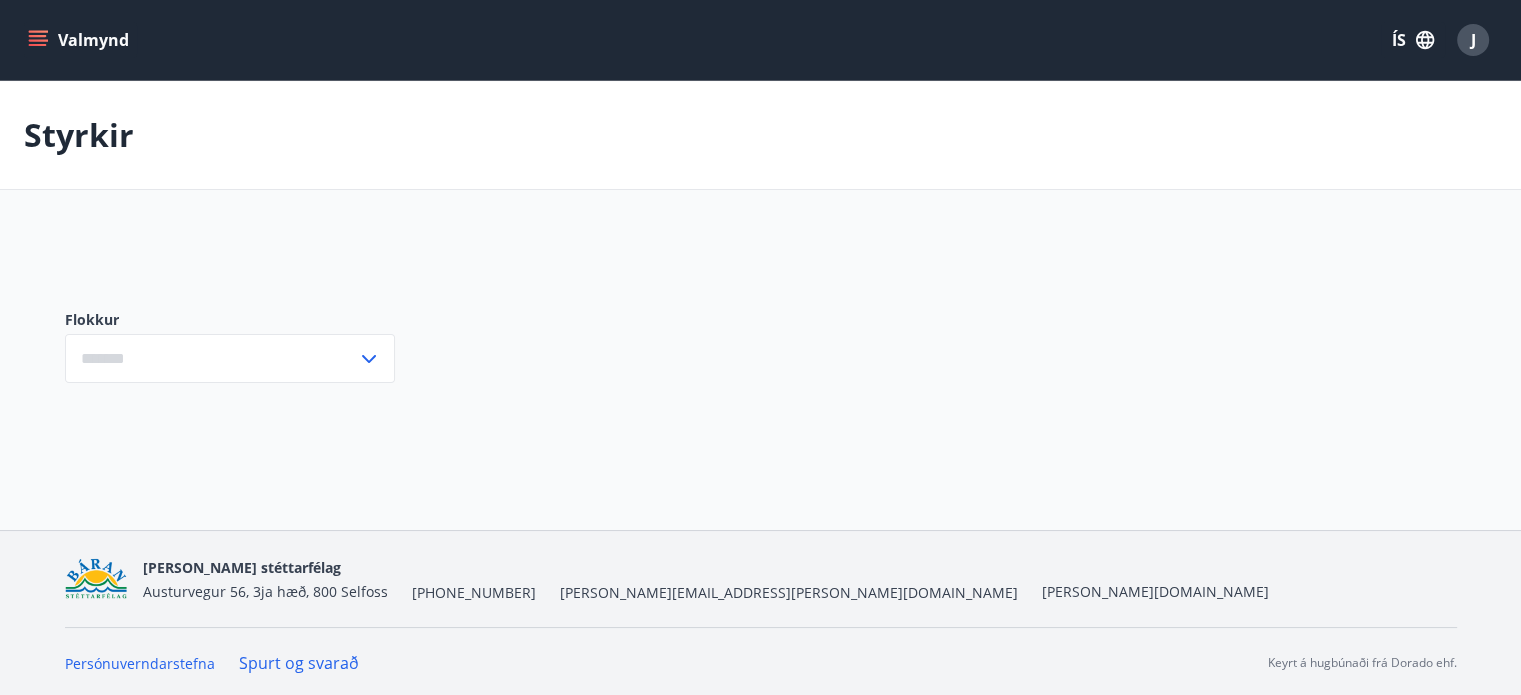 type on "***" 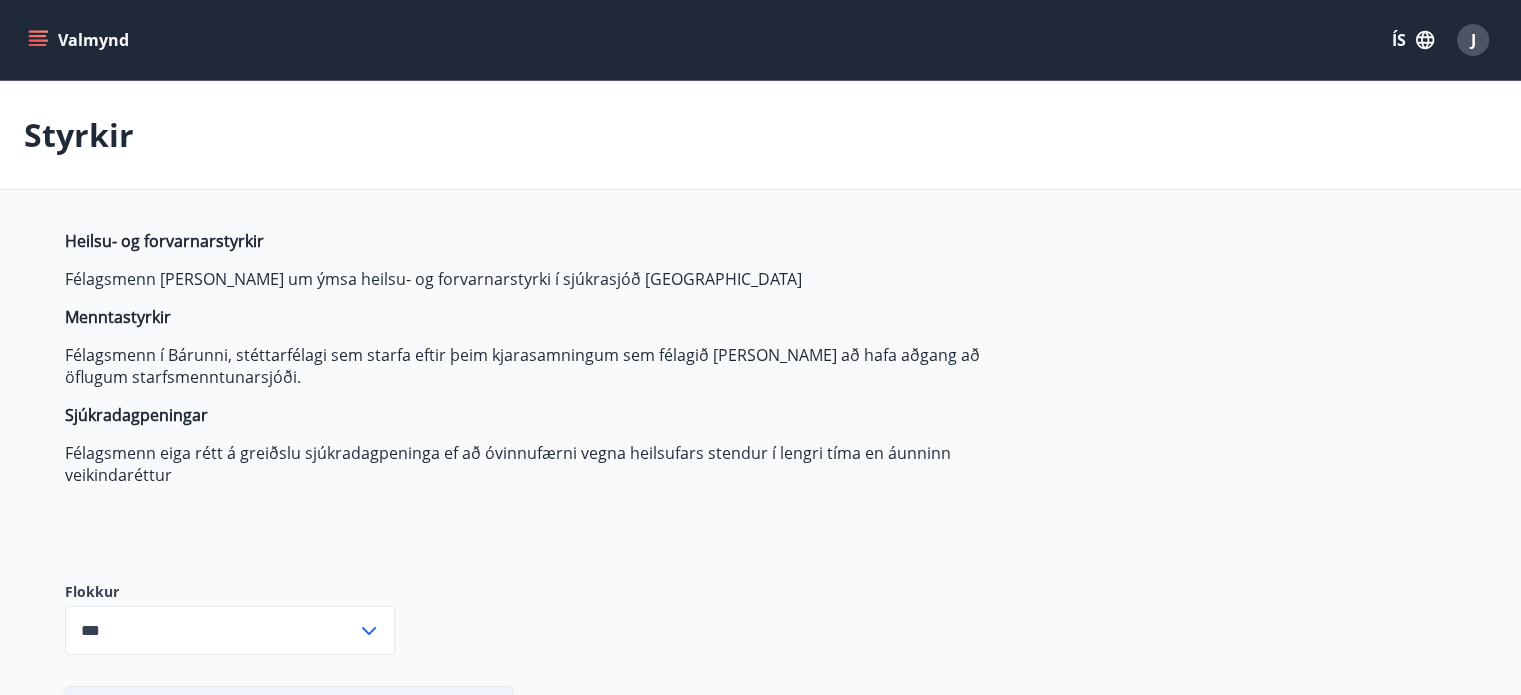 click 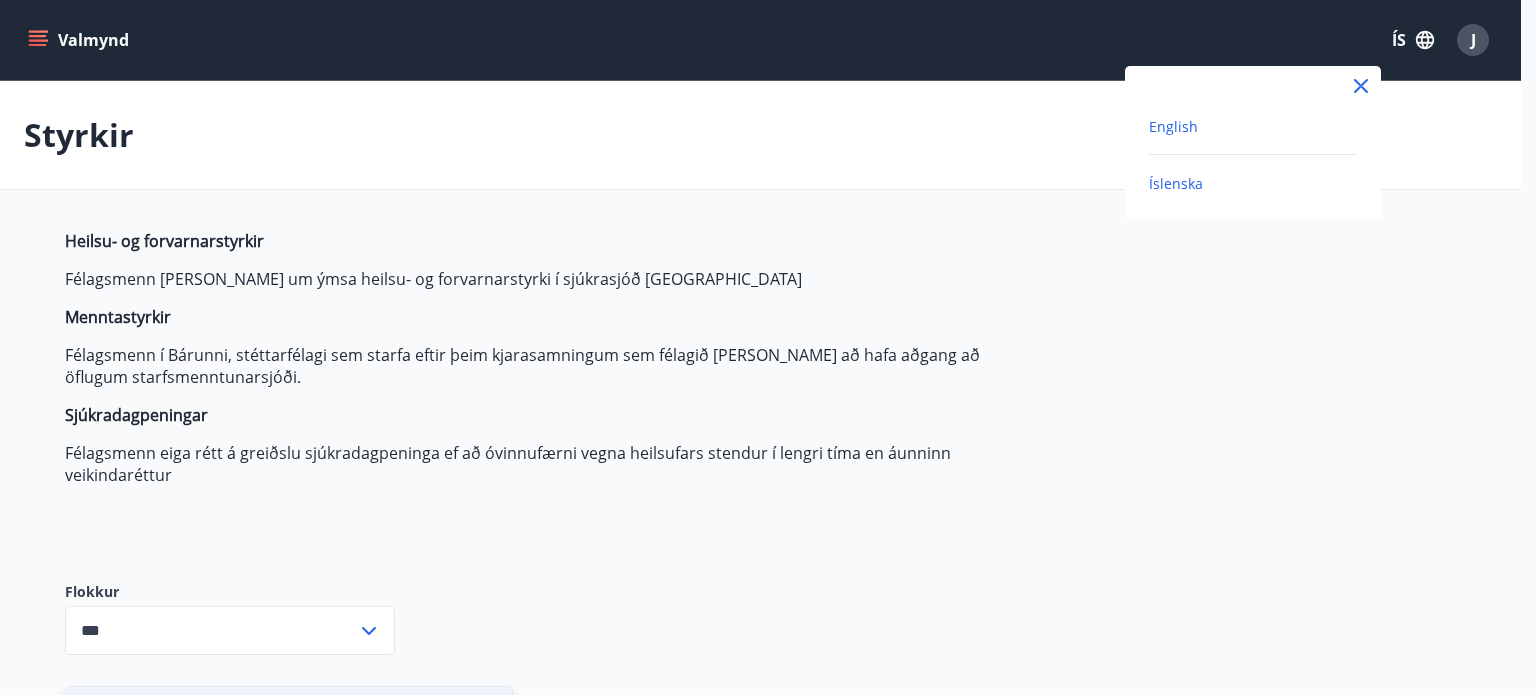 click on "English" at bounding box center (1173, 126) 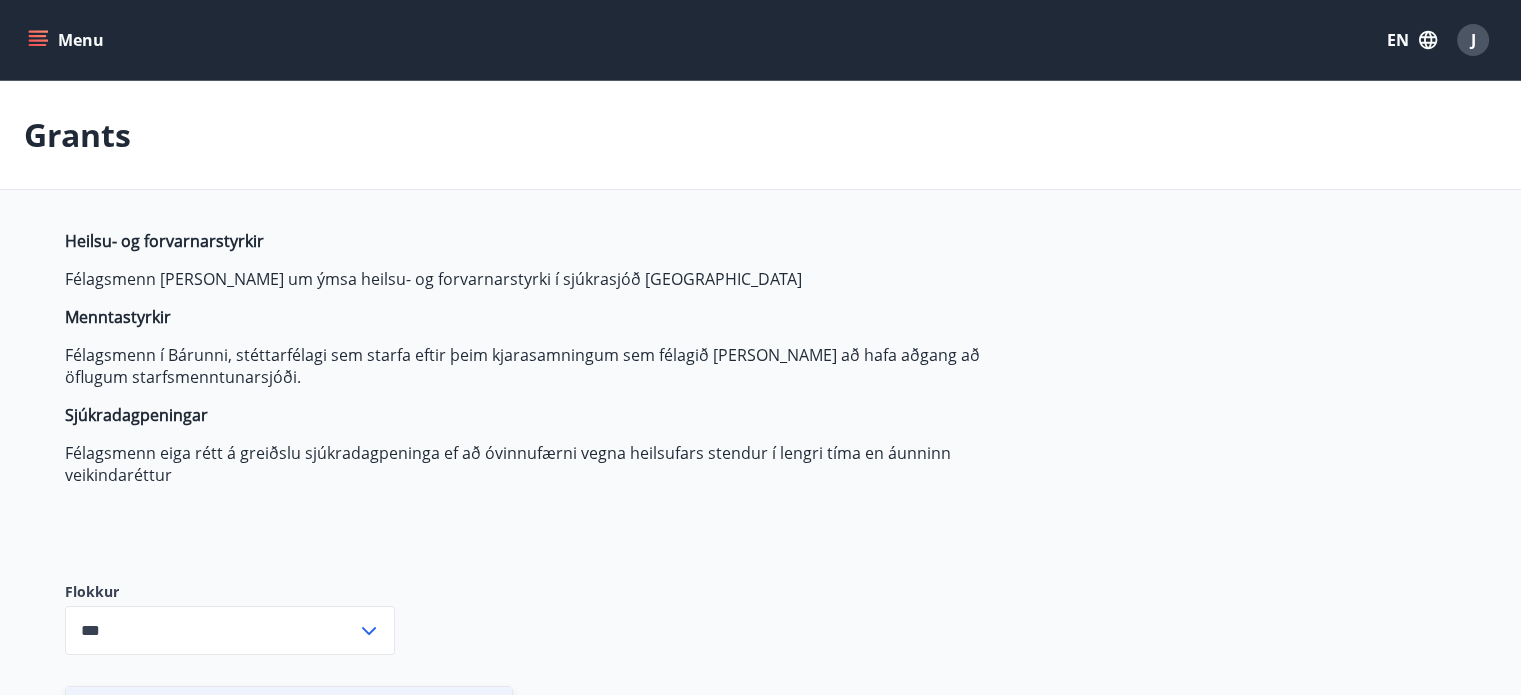 click on "Menu" at bounding box center (68, 40) 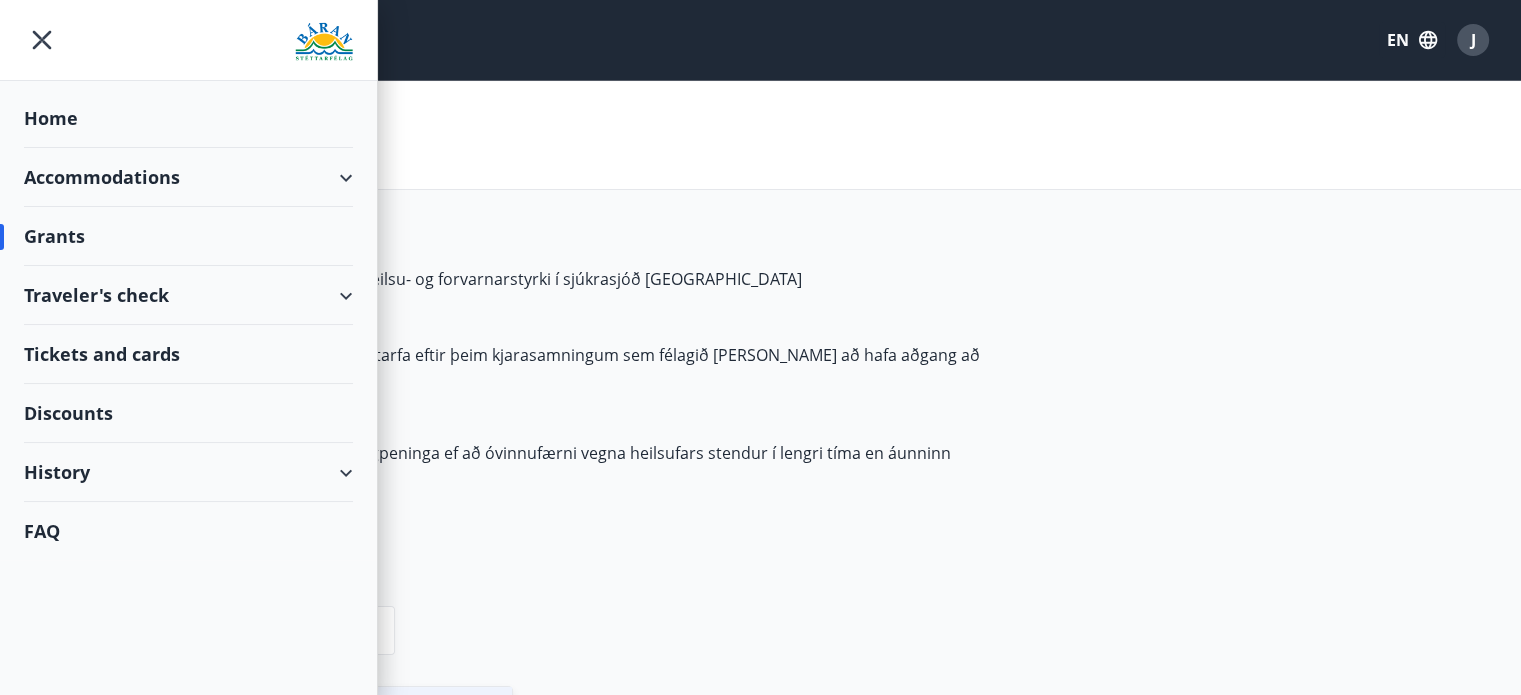 click on "Accommodations" at bounding box center (188, 177) 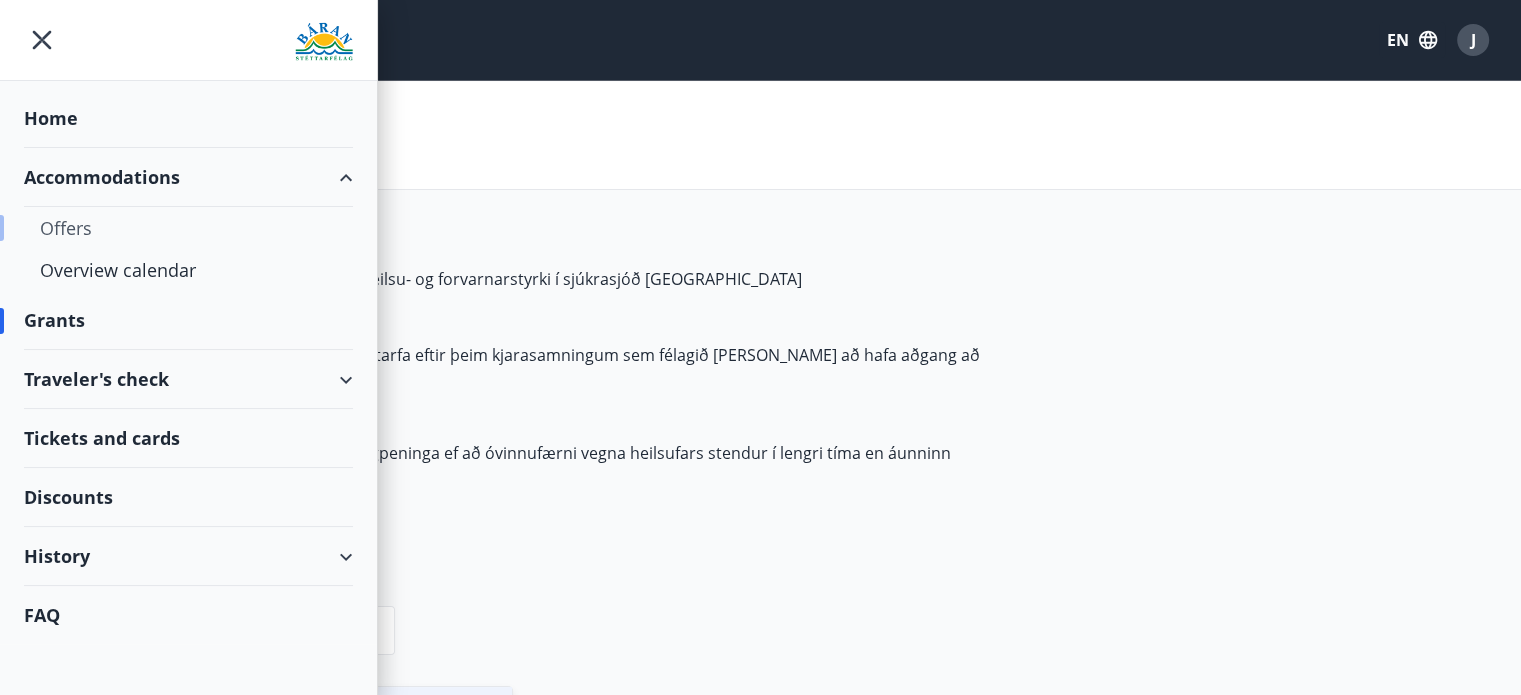 click on "Offers" at bounding box center [188, 228] 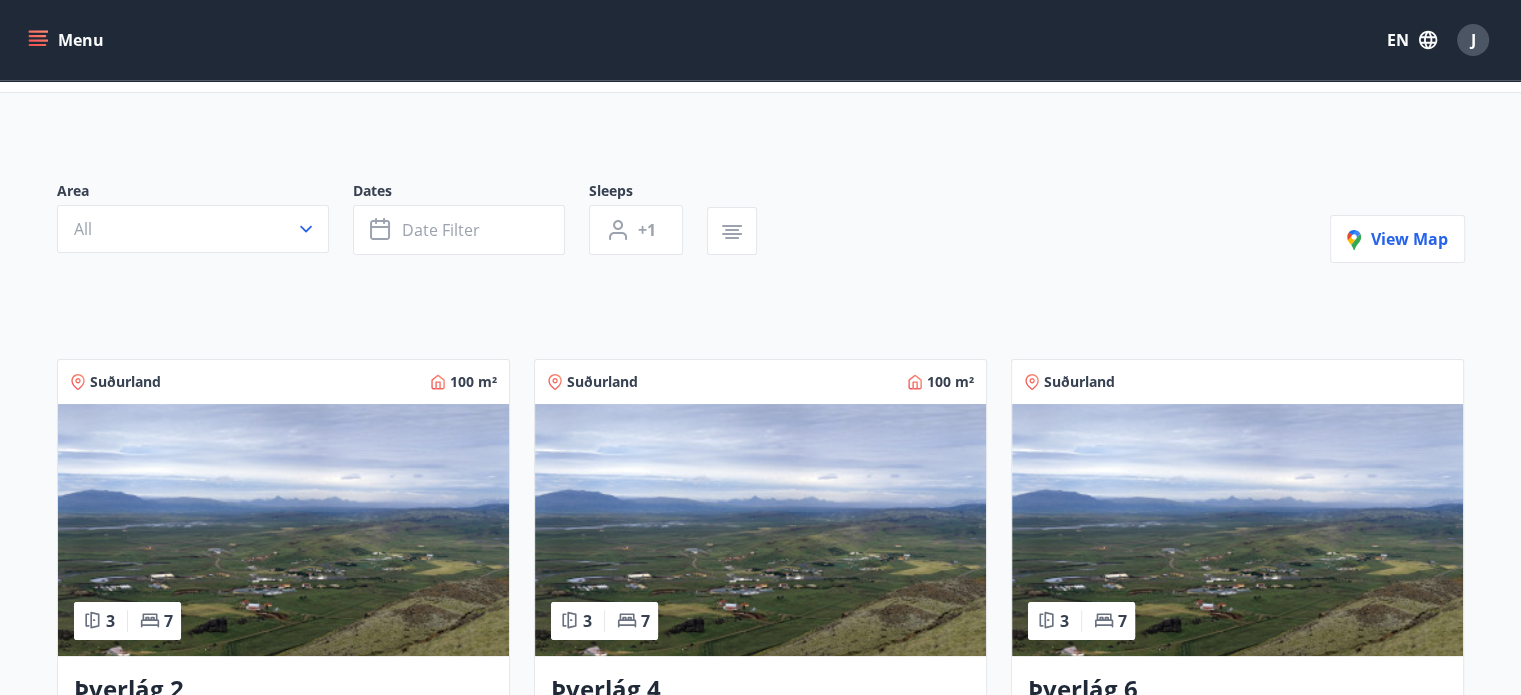 scroll, scrollTop: 0, scrollLeft: 0, axis: both 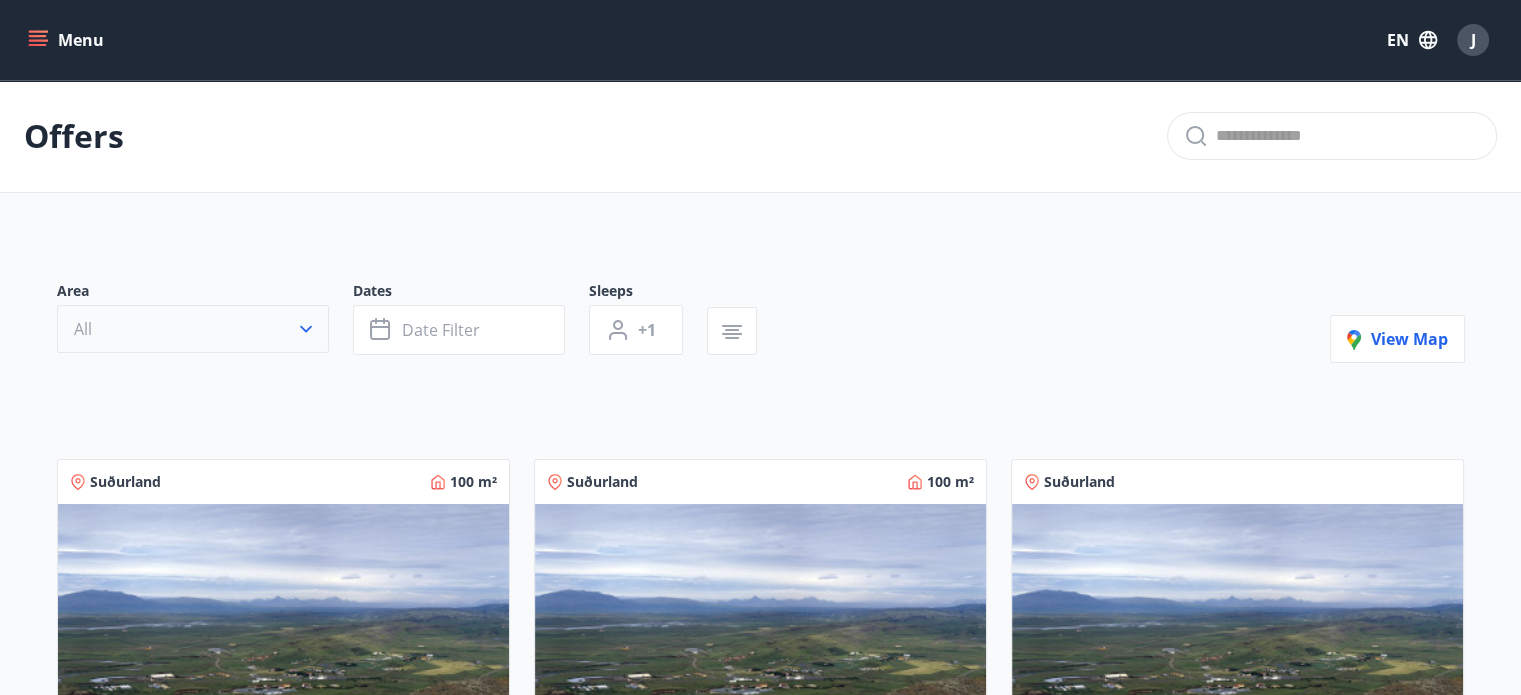 click on "All" at bounding box center [193, 329] 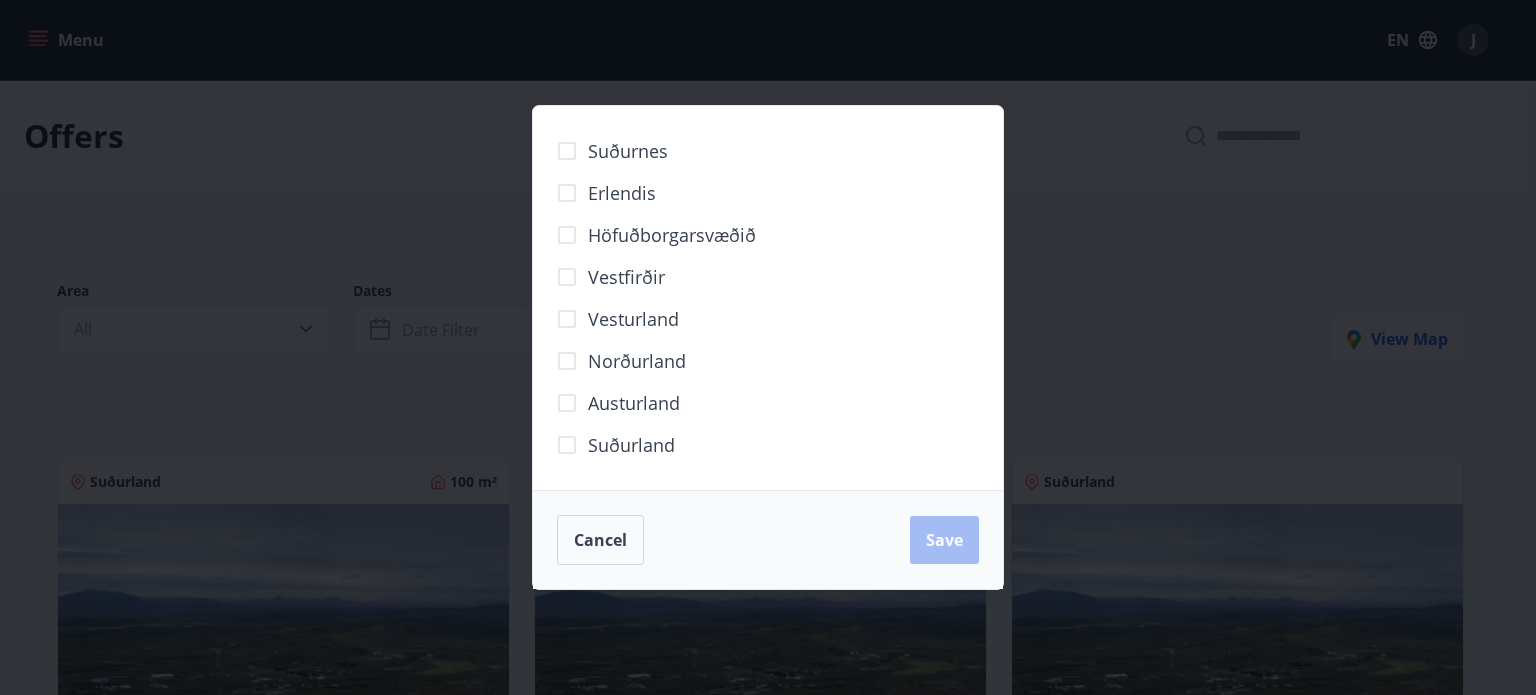 click on "Suðurland" at bounding box center [631, 445] 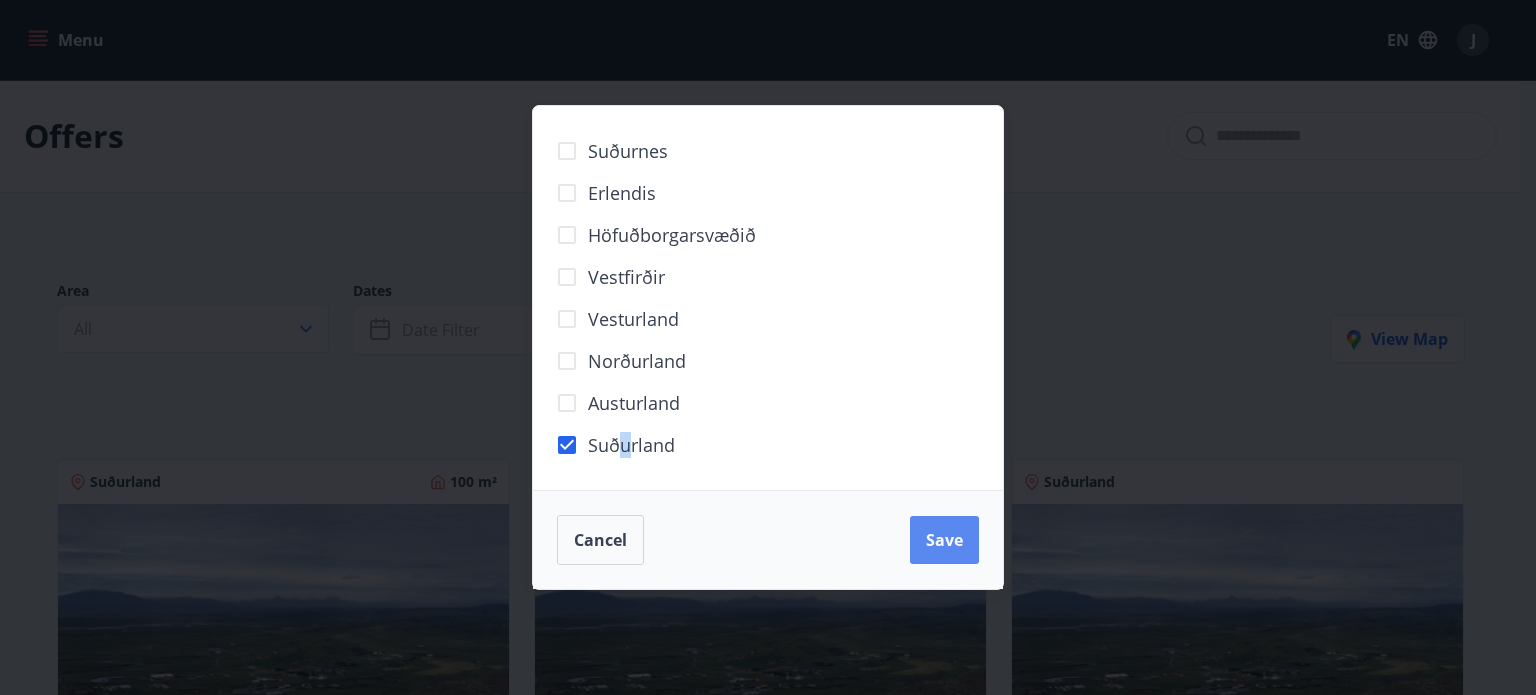 click on "Save" at bounding box center (944, 540) 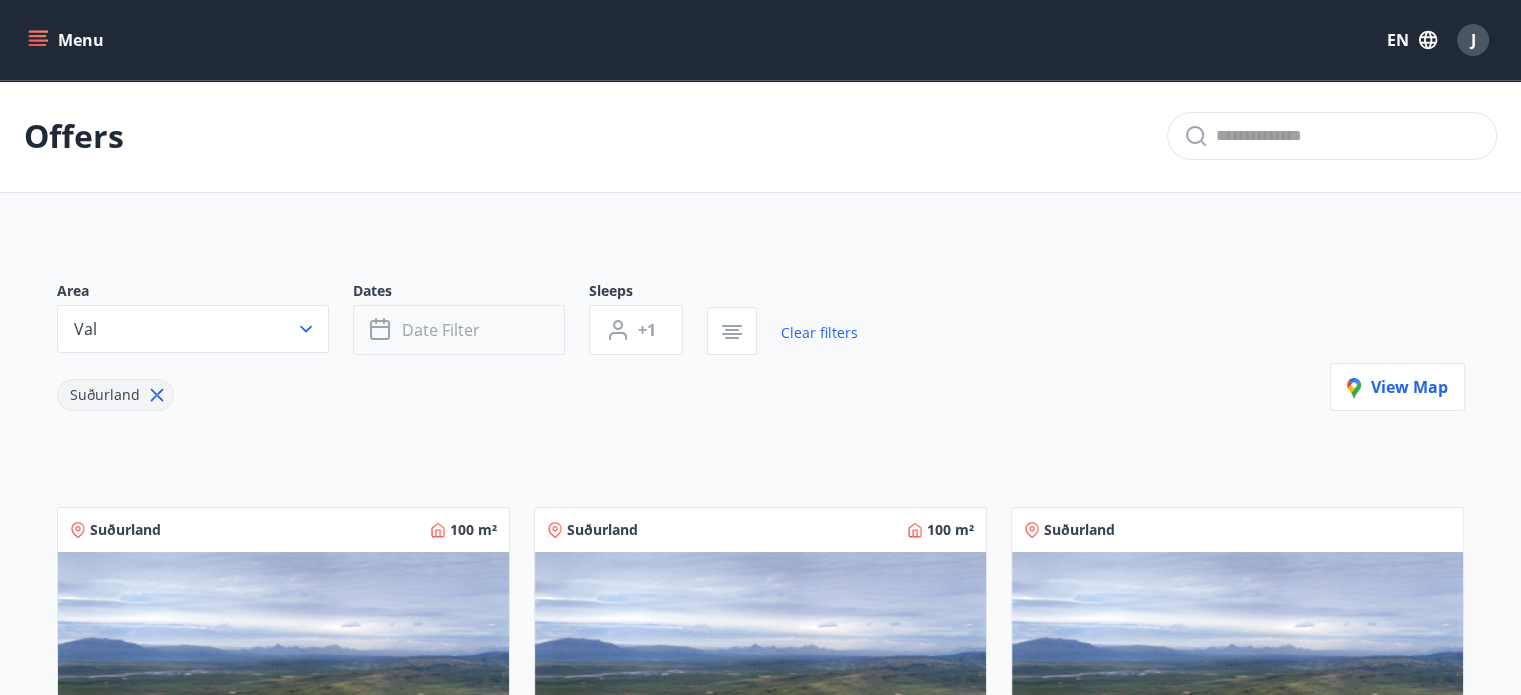click on "Date filter" at bounding box center [459, 330] 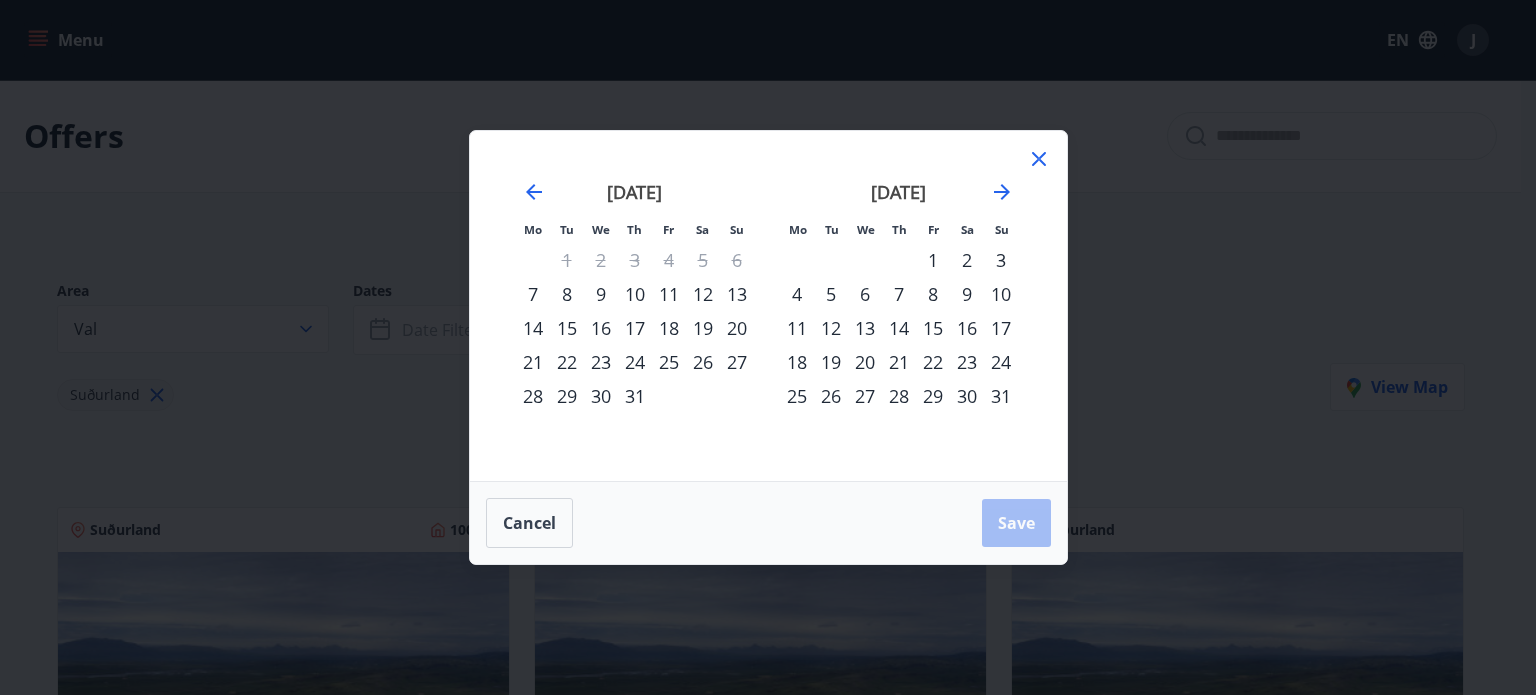 click on "Mo Tu We Th Fr Sa Su Mo Tu We Th Fr Sa Su [DATE] 1 2 3 4 5 6 7 8 9 10 11 12 13 14 15 16 17 18 19 20 21 22 23 24 25 26 27 28 29 [DATE] 1 2 3 4 5 6 7 8 9 10 11 12 13 14 15 16 17 18 19 20 21 22 23 24 25 26 27 28 29 30 [DATE] 1 2 3 4 5 6 7 8 9 10 11 12 13 14 15 16 17 18 19 20 21 22 23 24 25 26 27 28 29 30 31 [DATE] 1 2 3 4 5 6 7 8 9 10 11 12 13 14 15 16 17 18 19 20 21 22 23 24 25 26 27 28 29 30 Cancel Save" at bounding box center [768, 347] 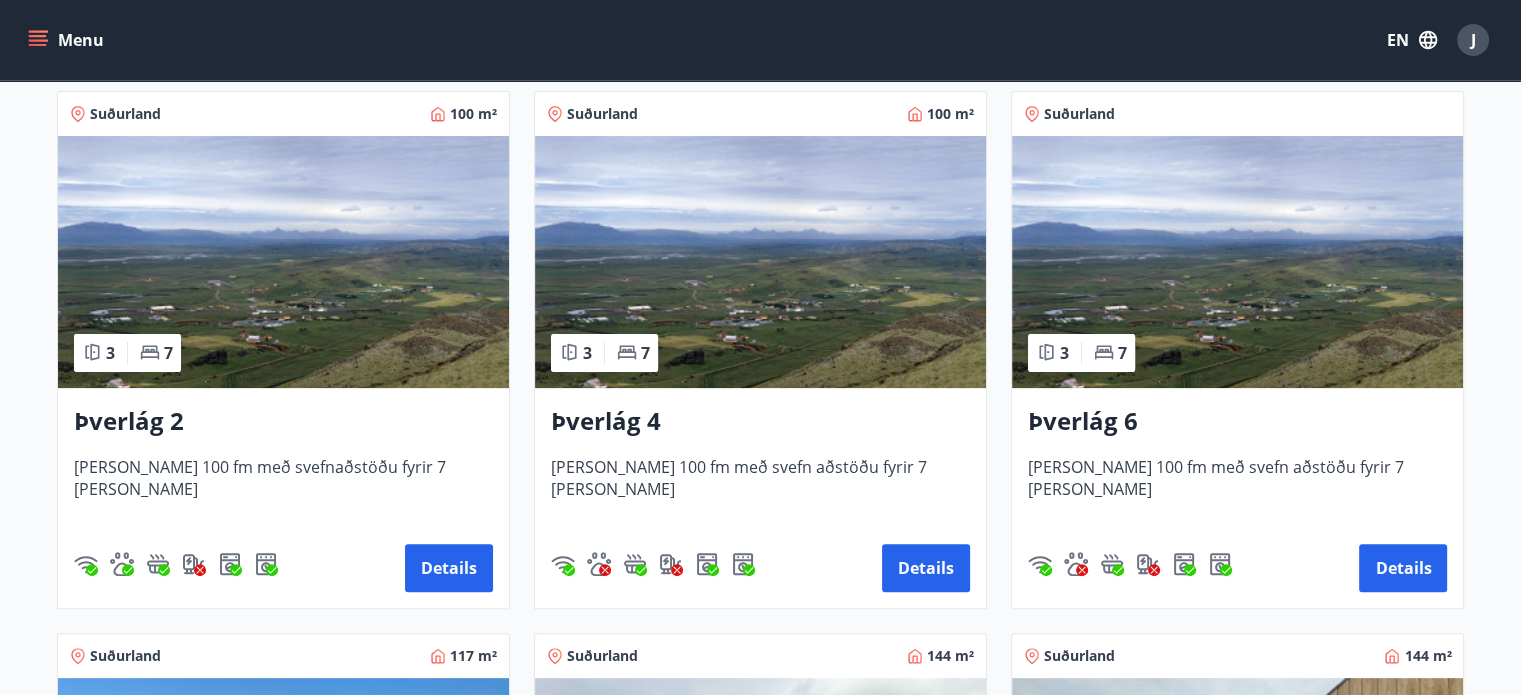 scroll, scrollTop: 500, scrollLeft: 0, axis: vertical 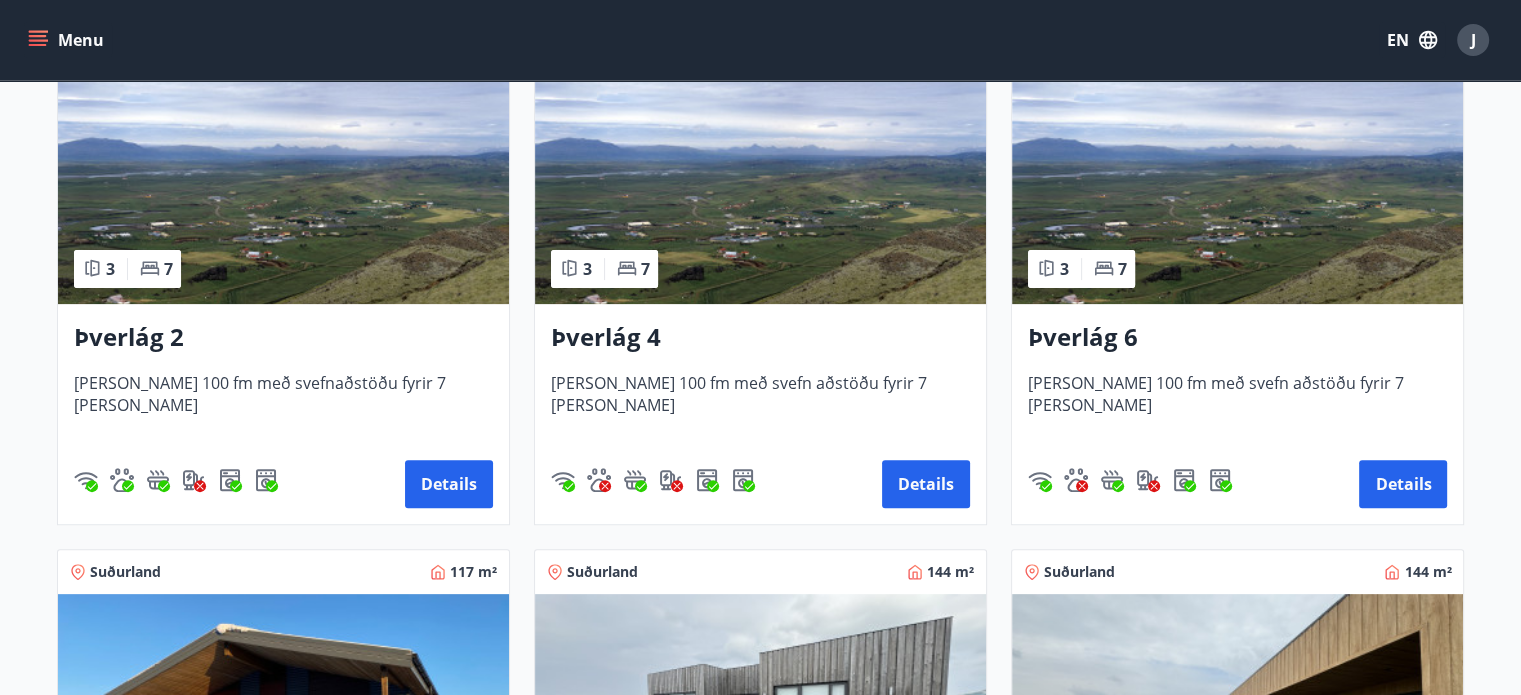 click on "Þverlág 2 [PERSON_NAME] 100 fm með svefnaðstöðu fyrir 7 [PERSON_NAME] Details" at bounding box center [283, 414] 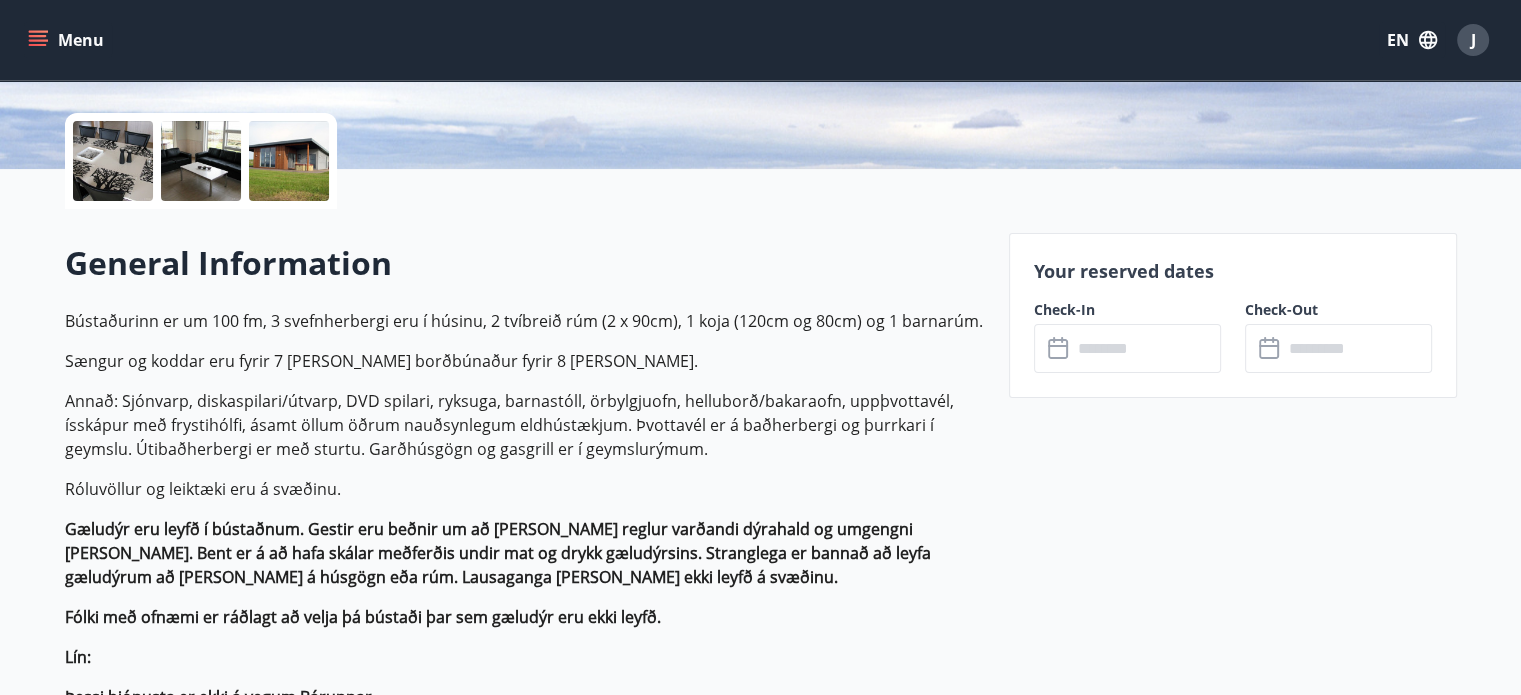 scroll, scrollTop: 600, scrollLeft: 0, axis: vertical 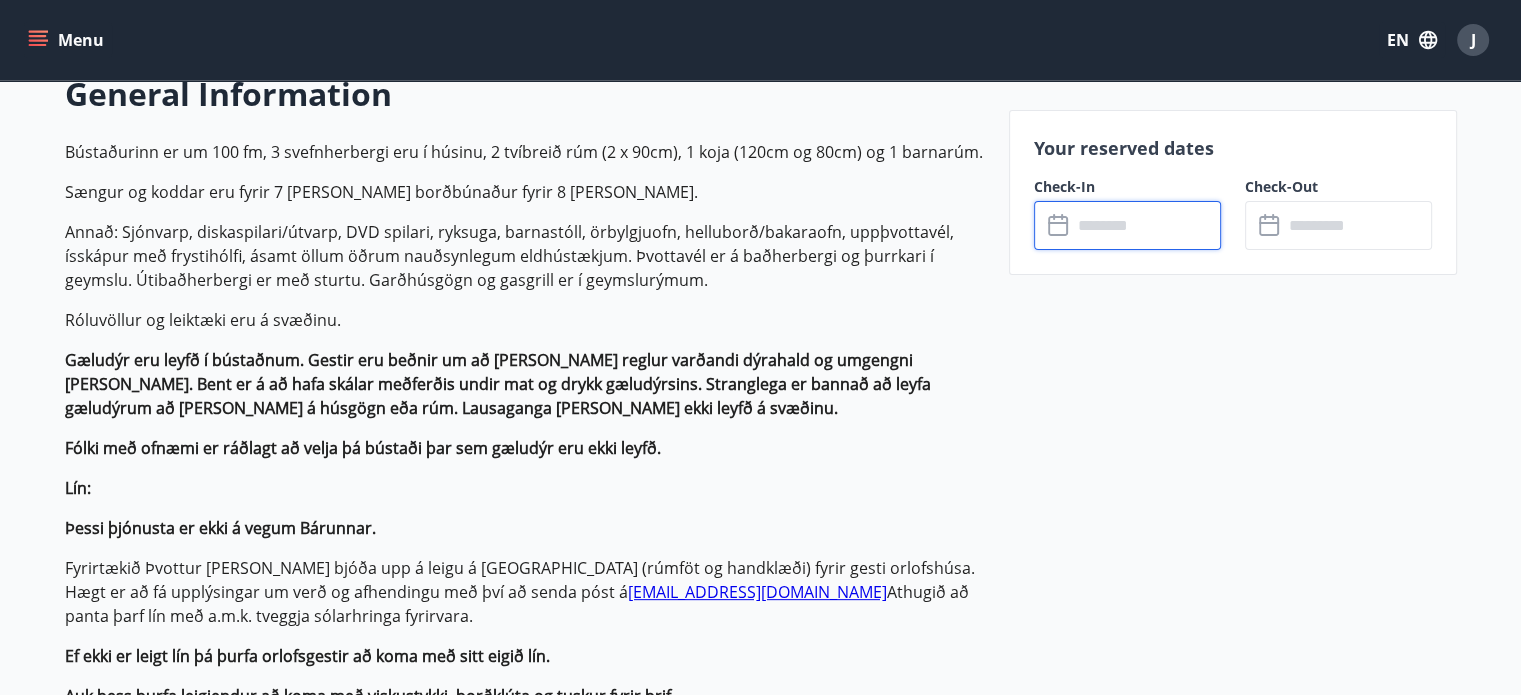 click at bounding box center (1146, 225) 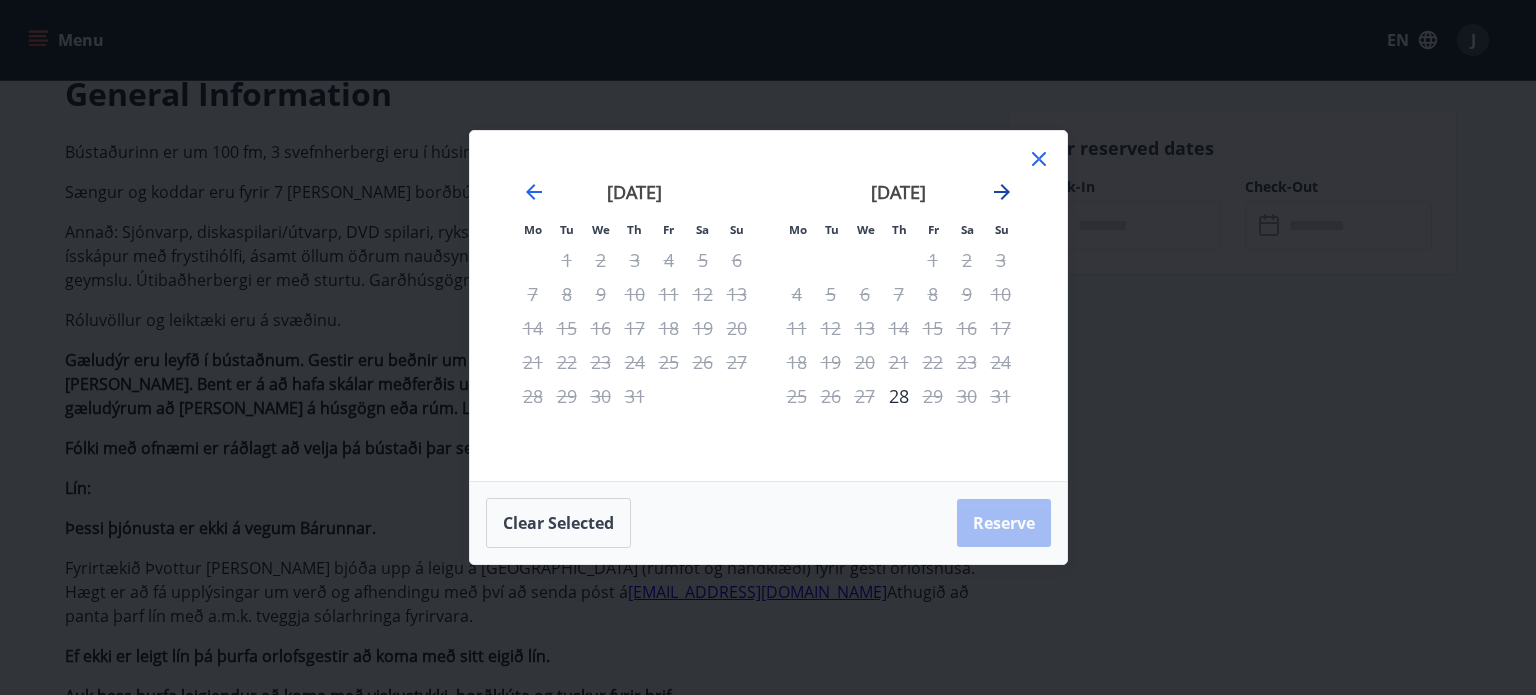 click 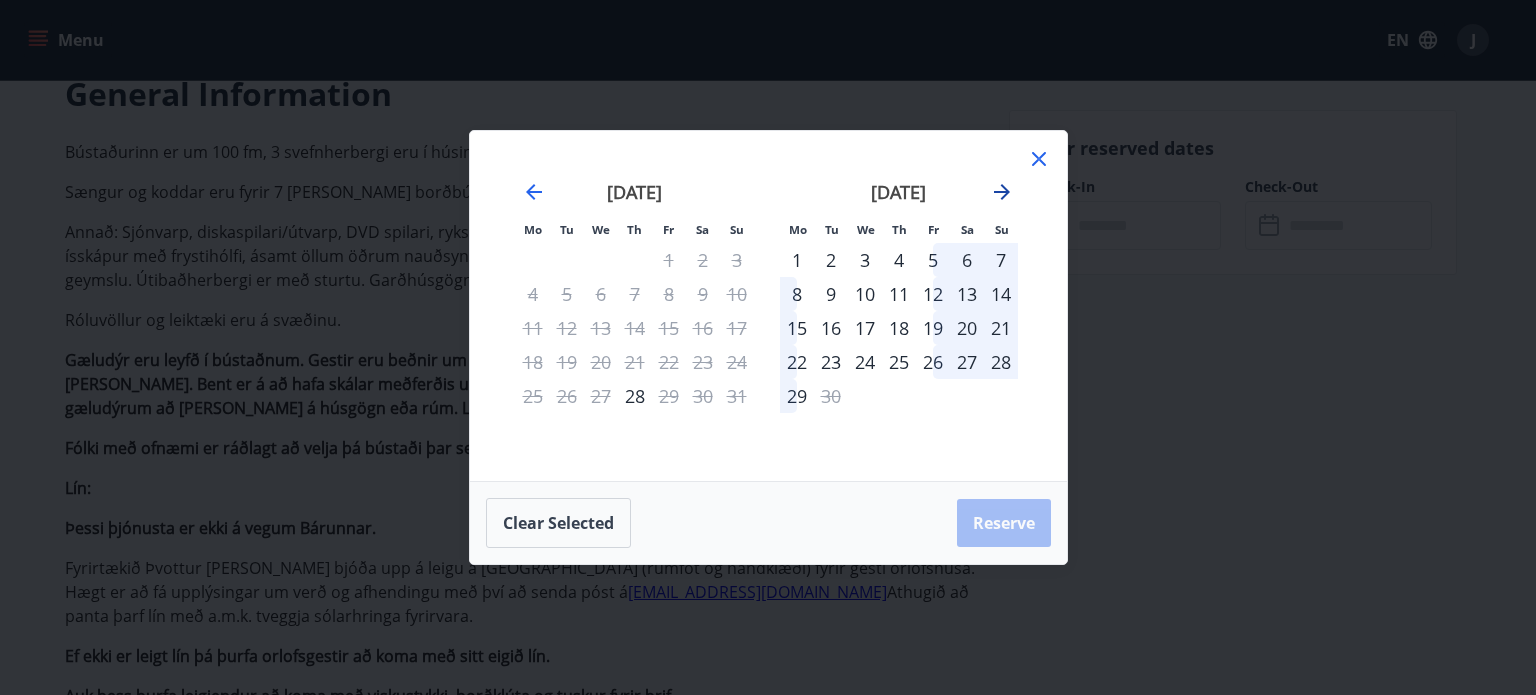click 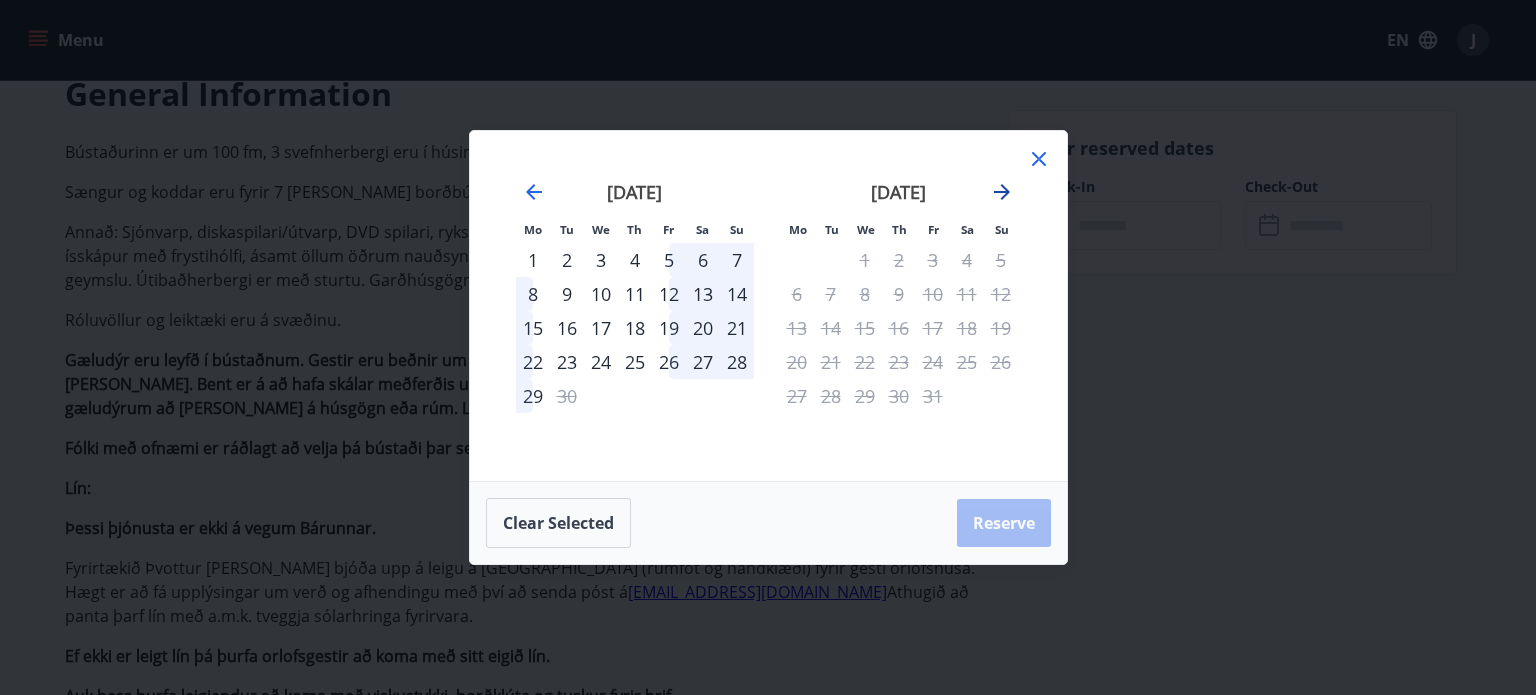 click 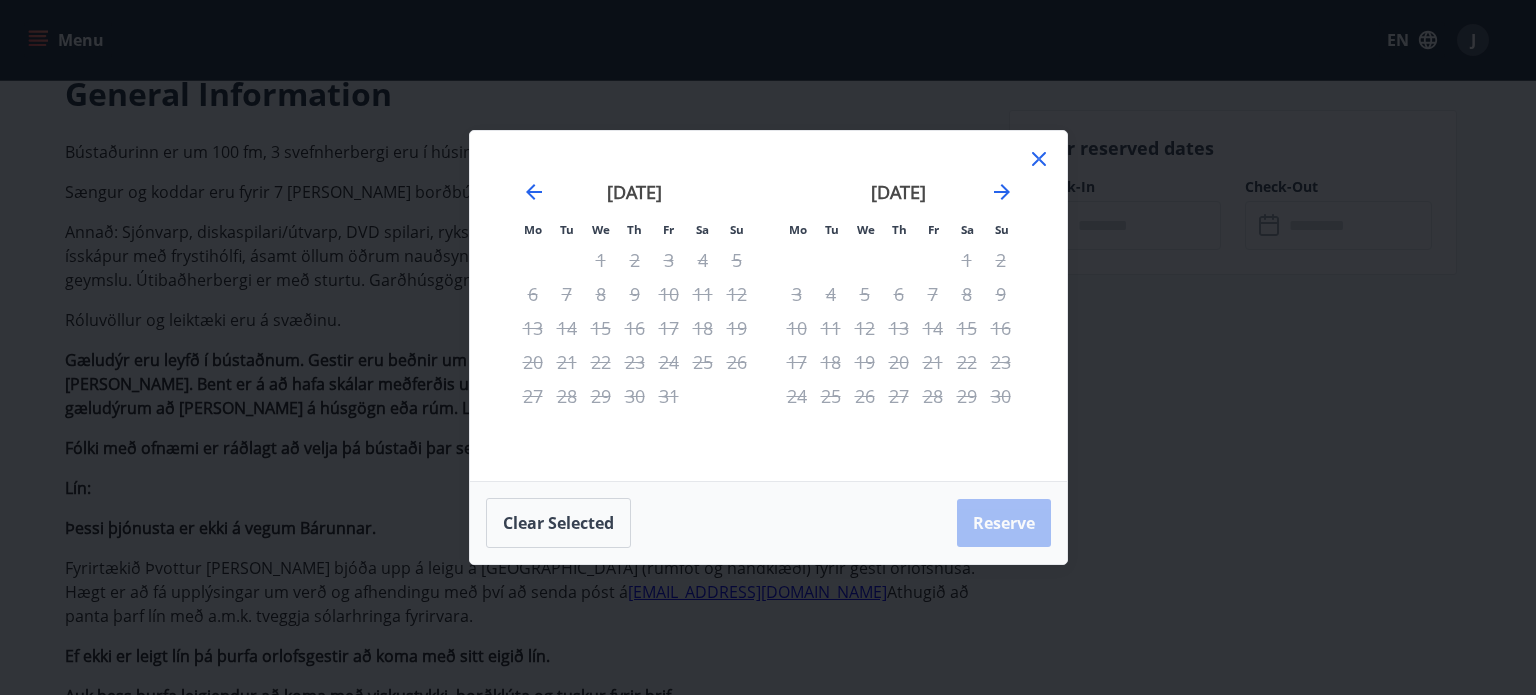 click 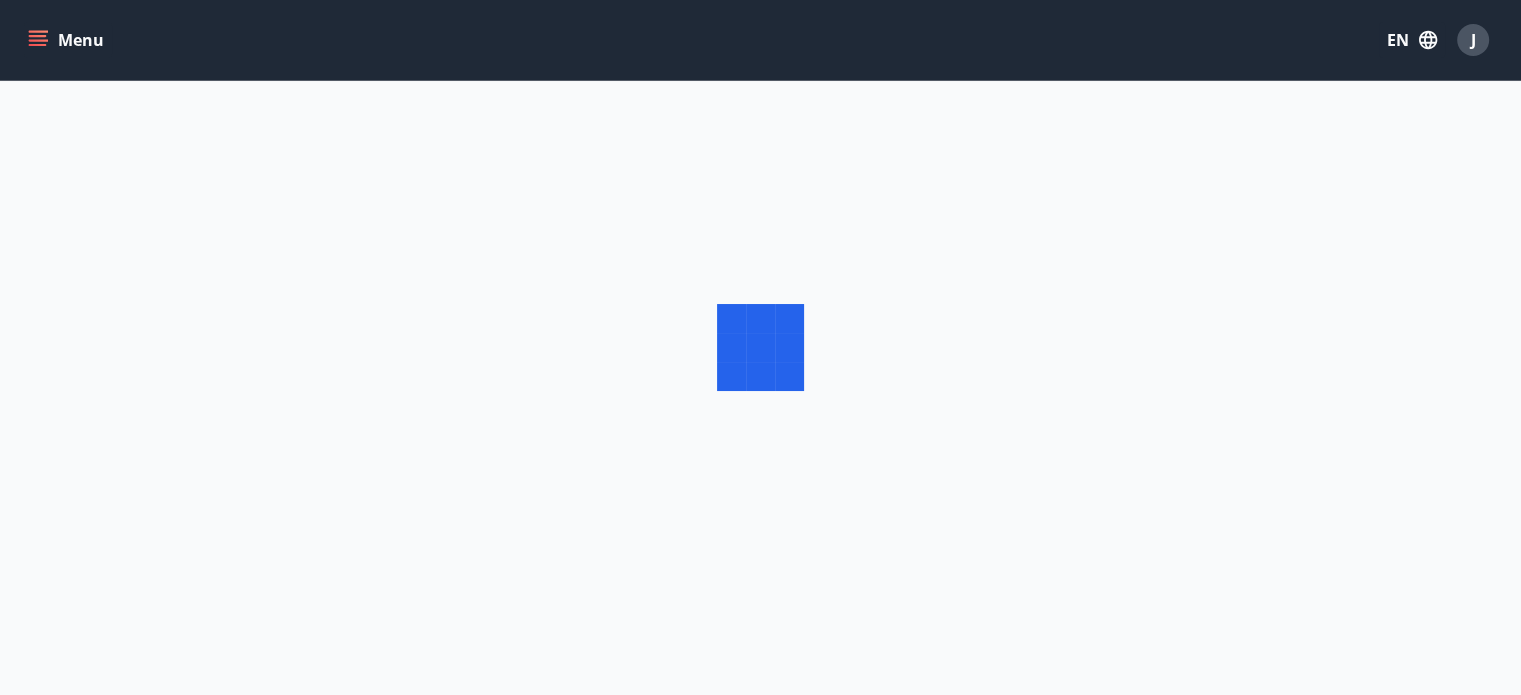scroll, scrollTop: 0, scrollLeft: 0, axis: both 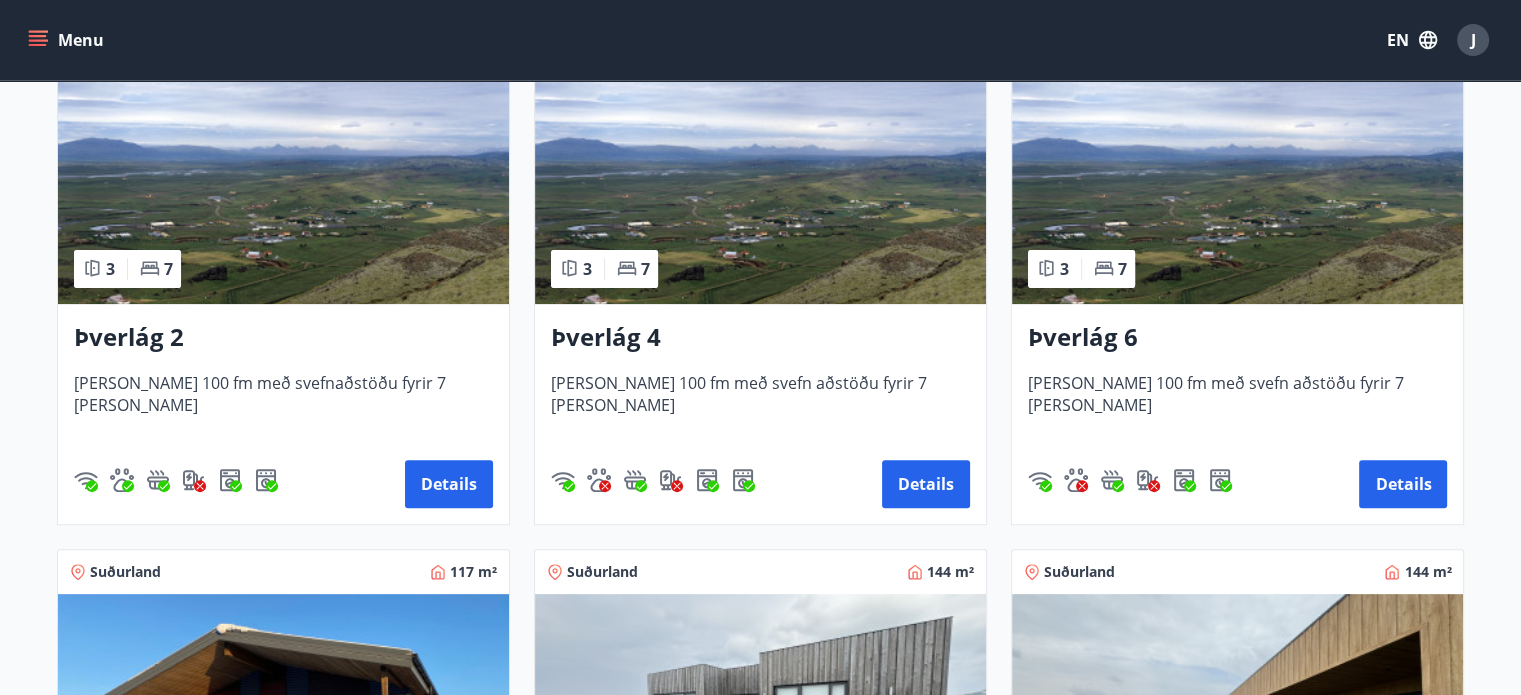 click at bounding box center (760, 178) 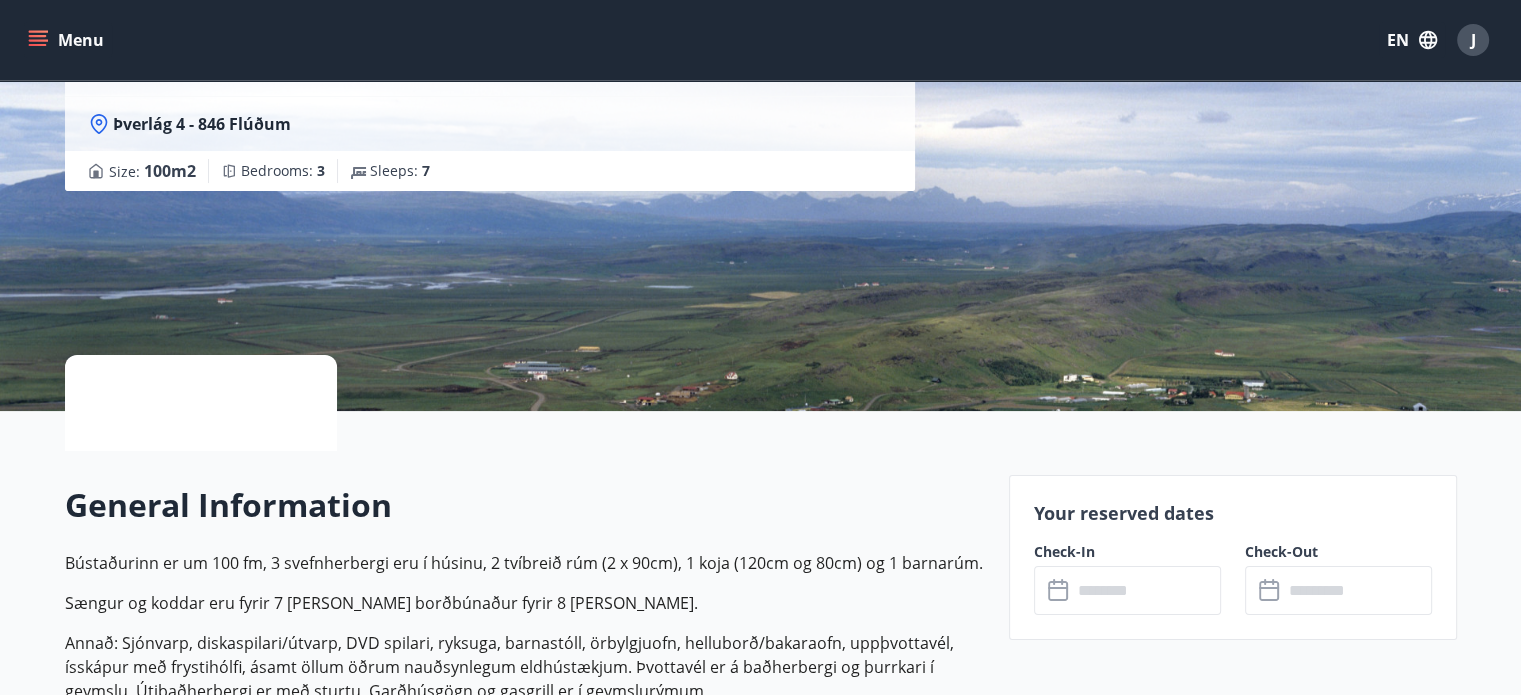 scroll, scrollTop: 400, scrollLeft: 0, axis: vertical 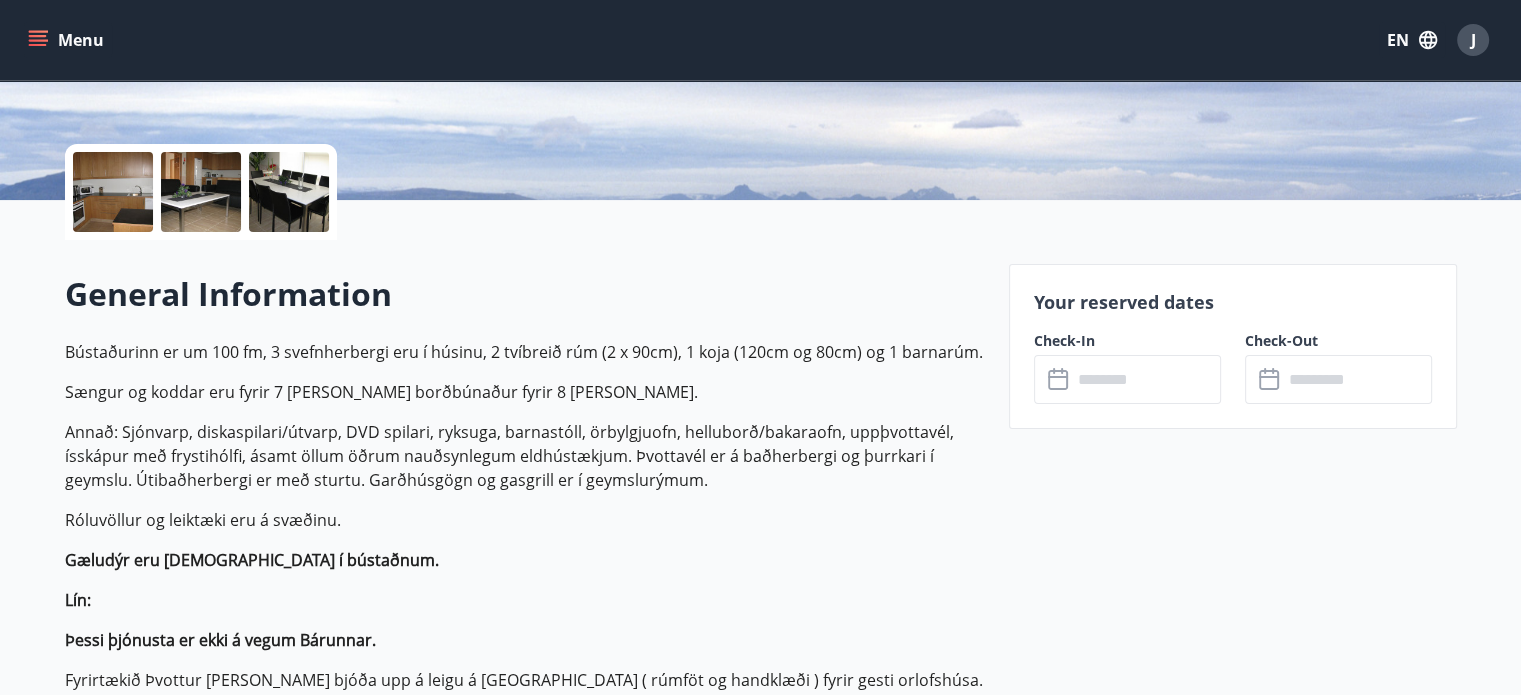 click at bounding box center [1146, 379] 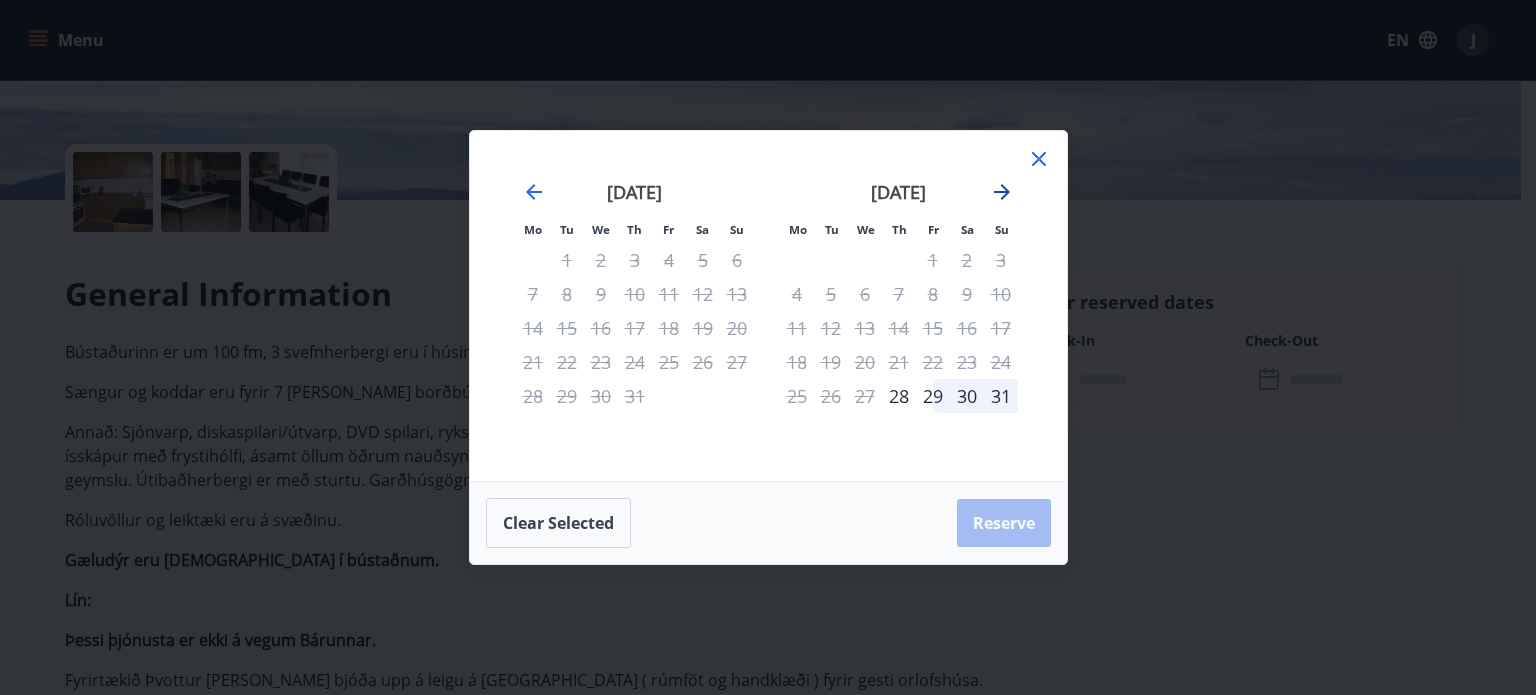 click 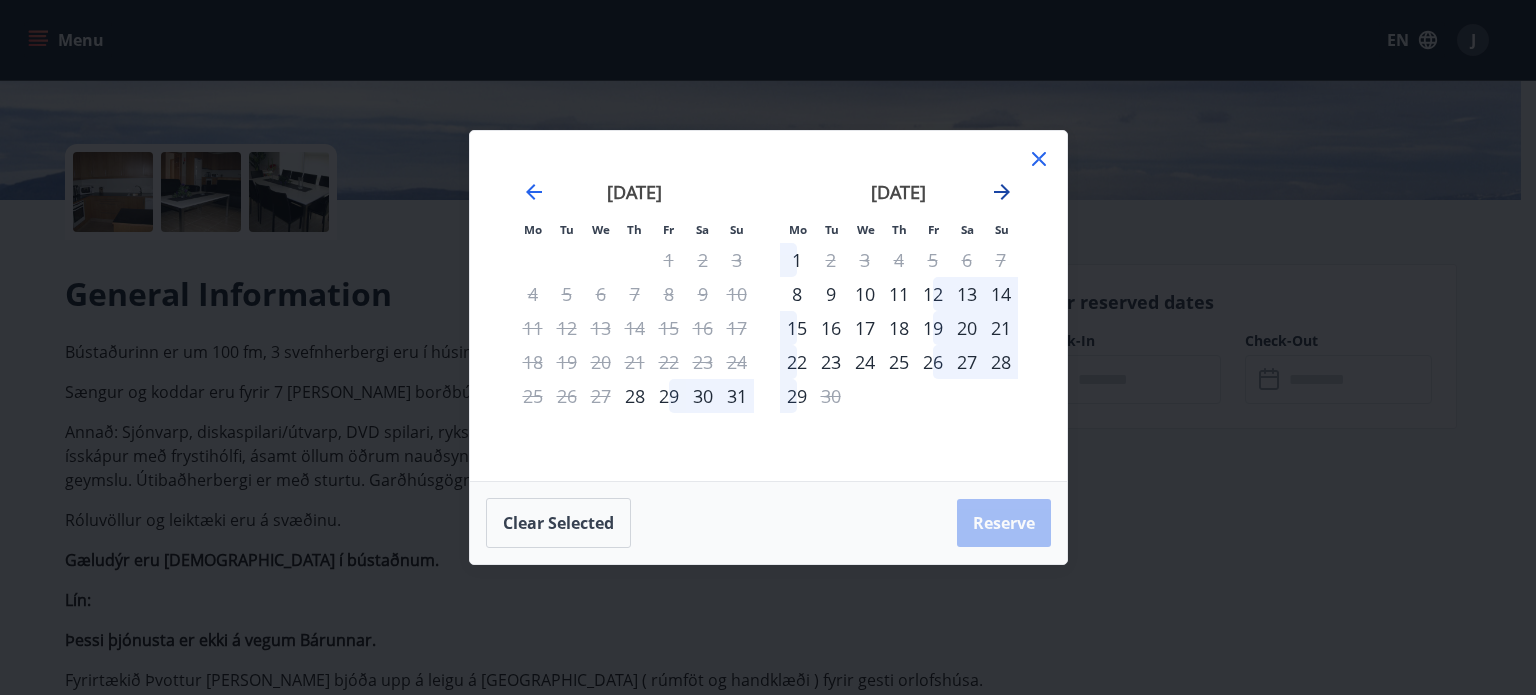 click 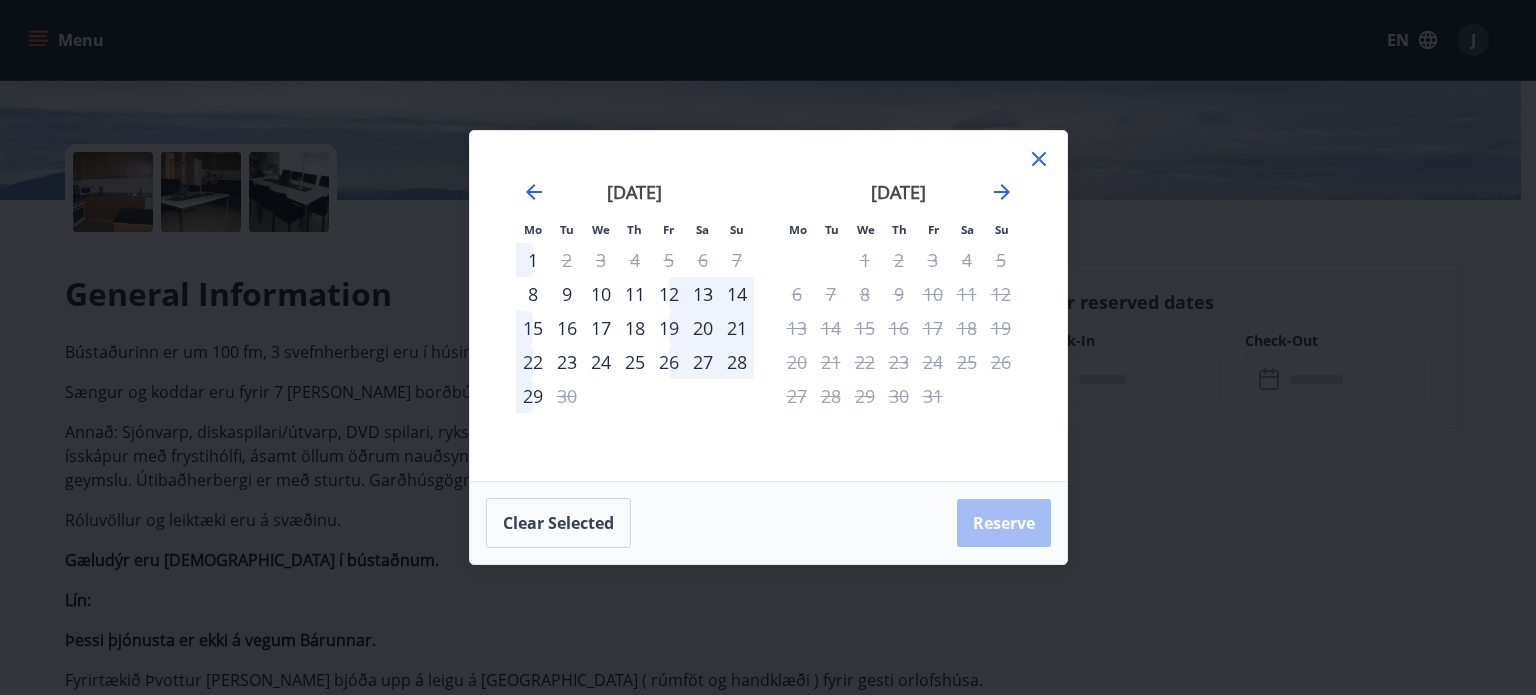 click 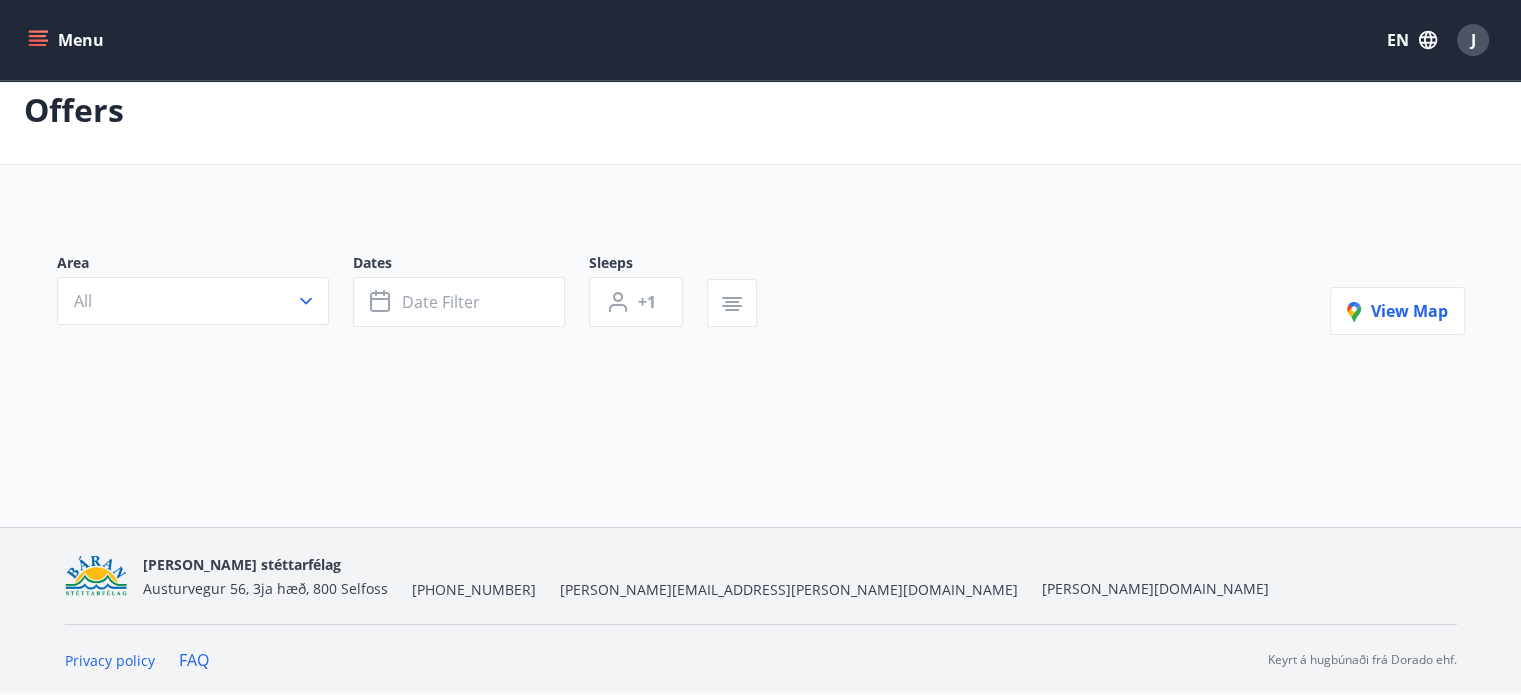 scroll, scrollTop: 0, scrollLeft: 0, axis: both 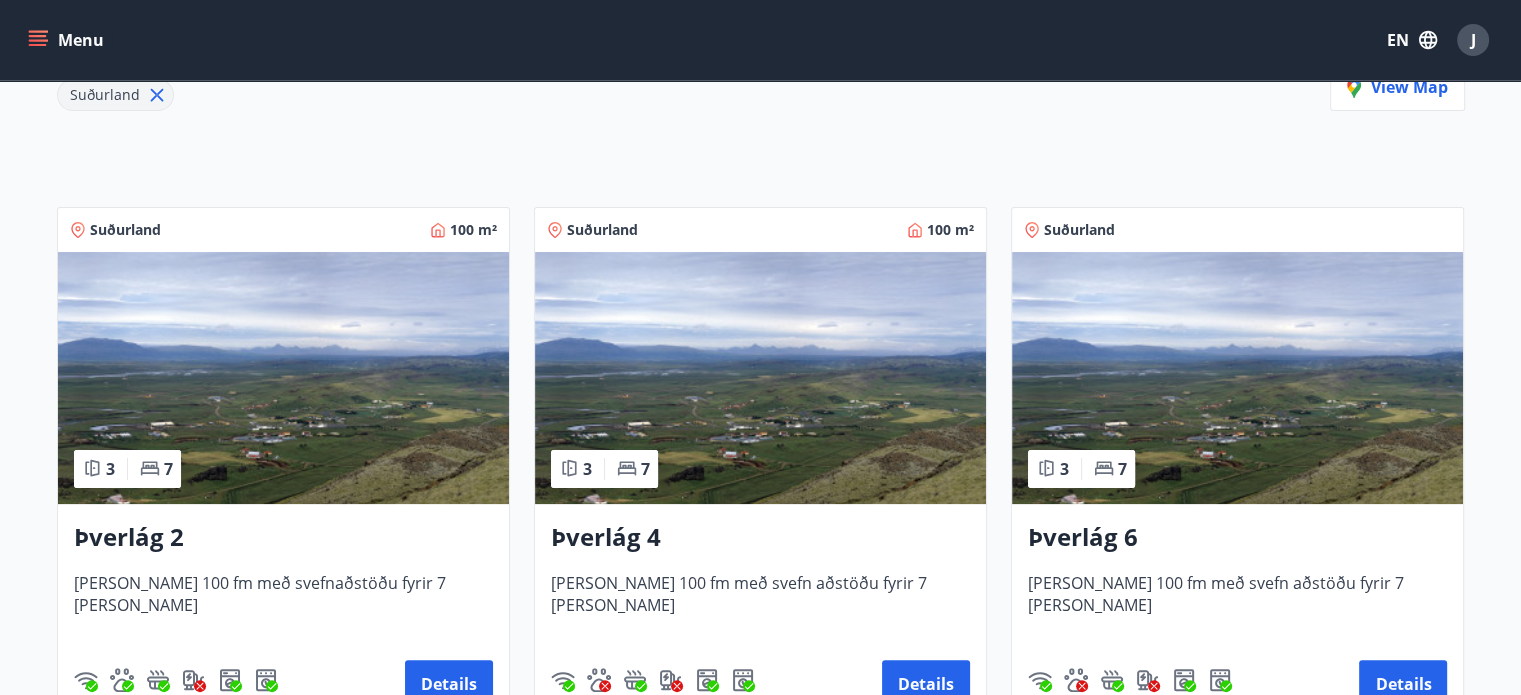 click at bounding box center (1237, 378) 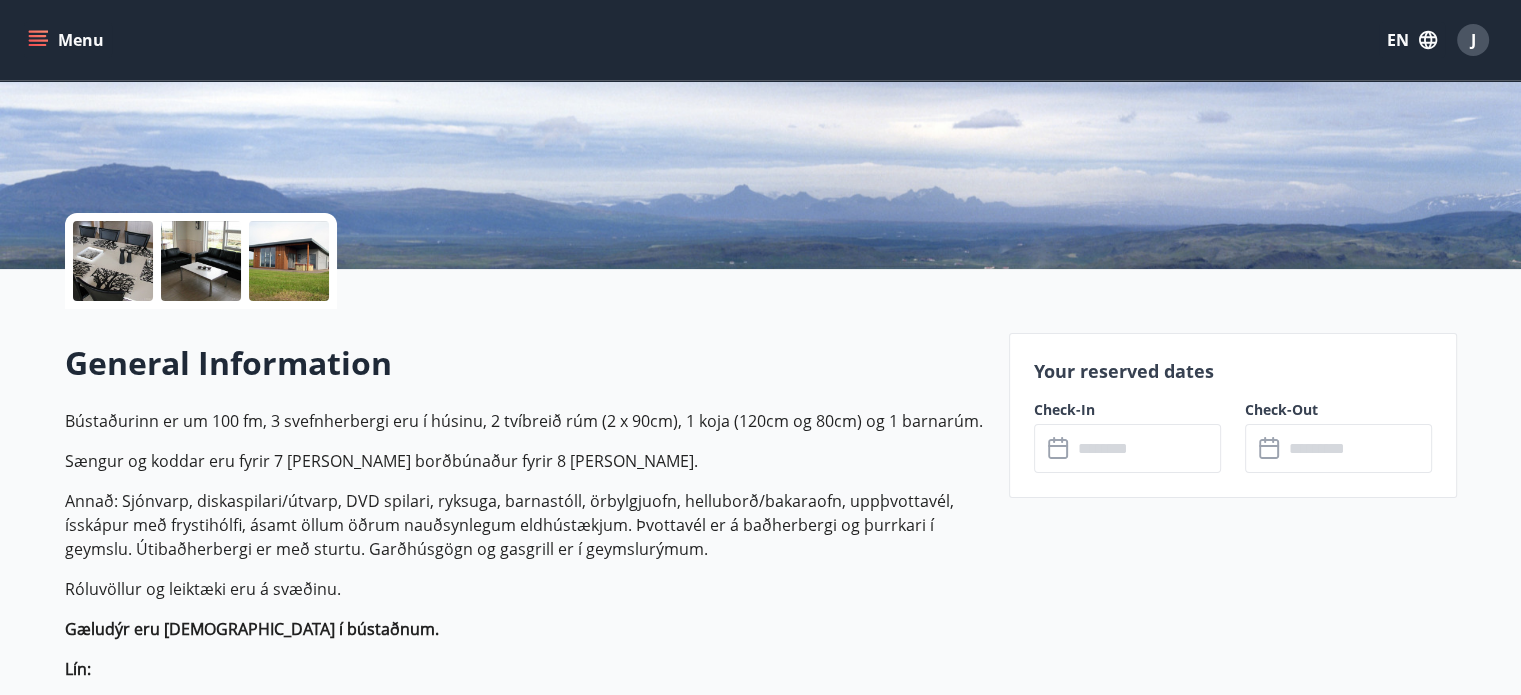 scroll, scrollTop: 600, scrollLeft: 0, axis: vertical 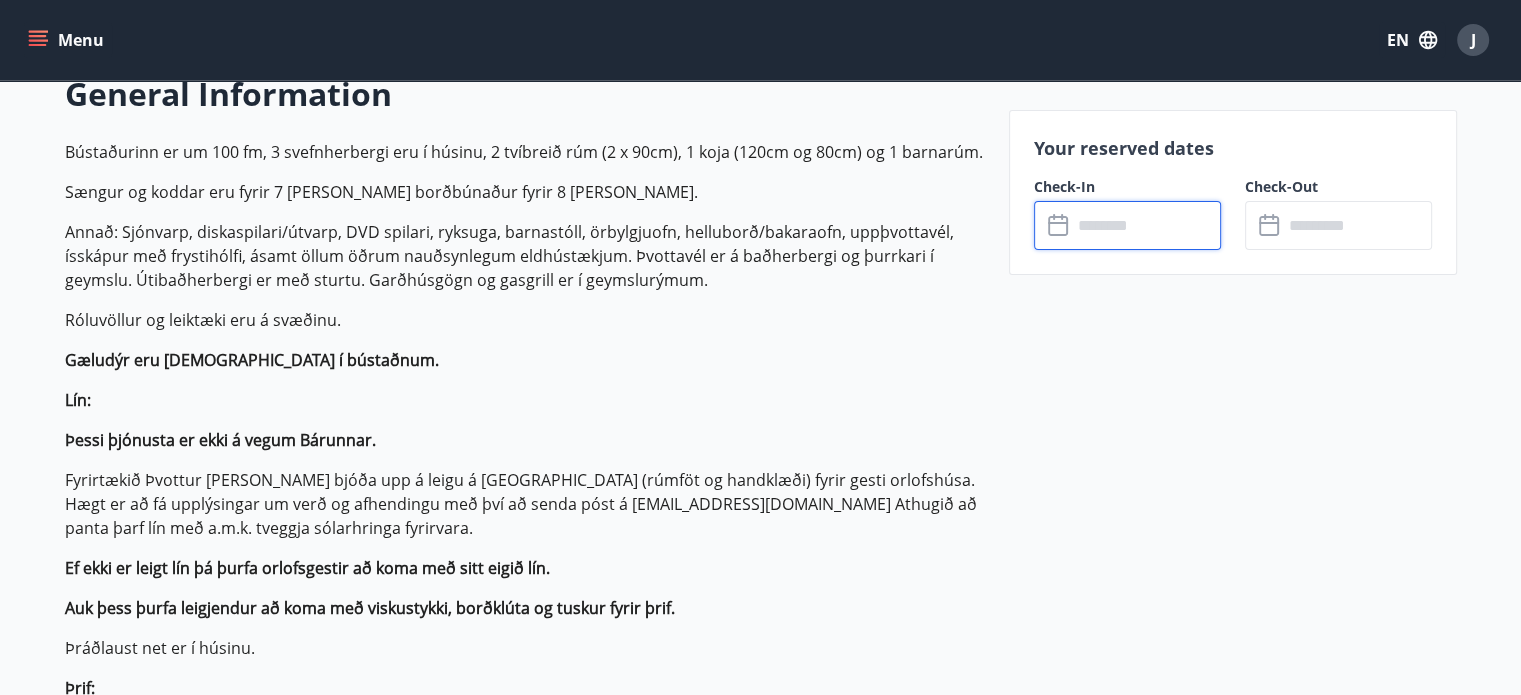 click at bounding box center [1146, 225] 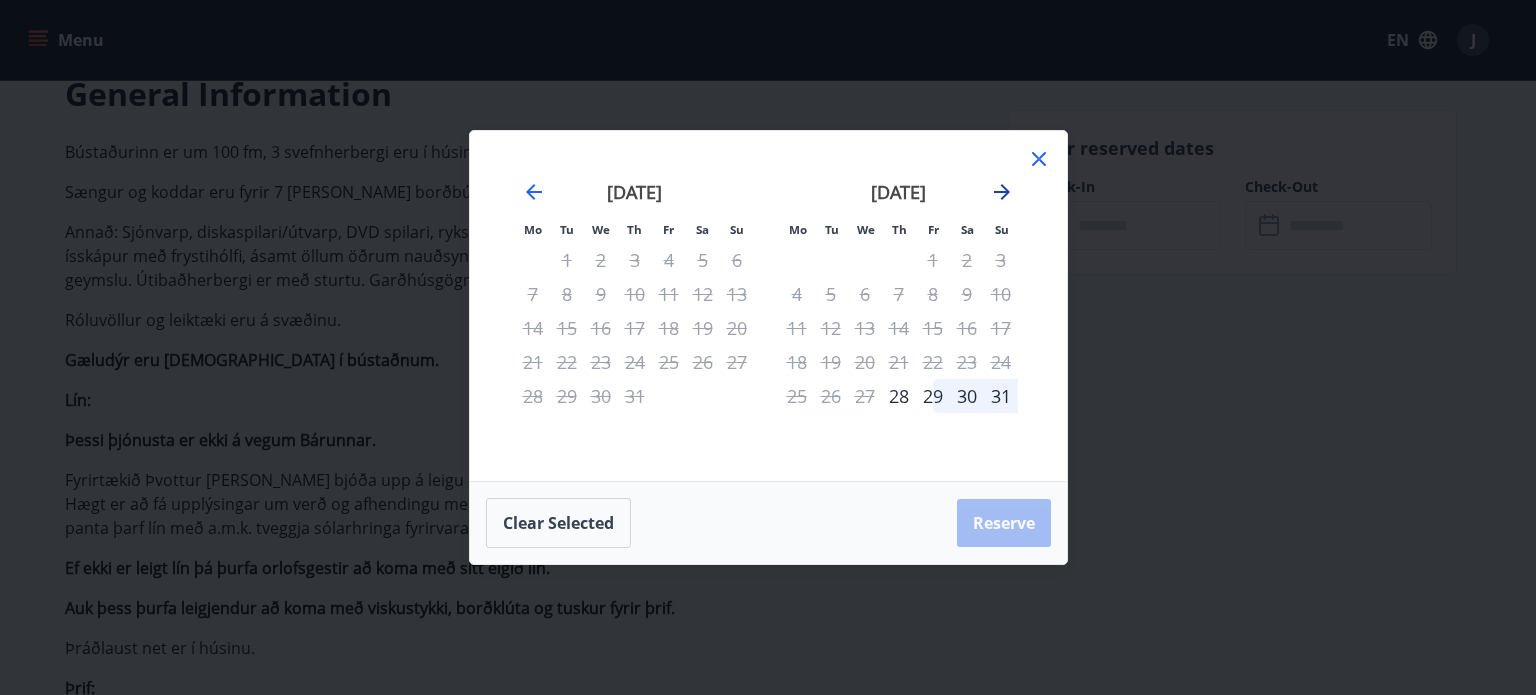click 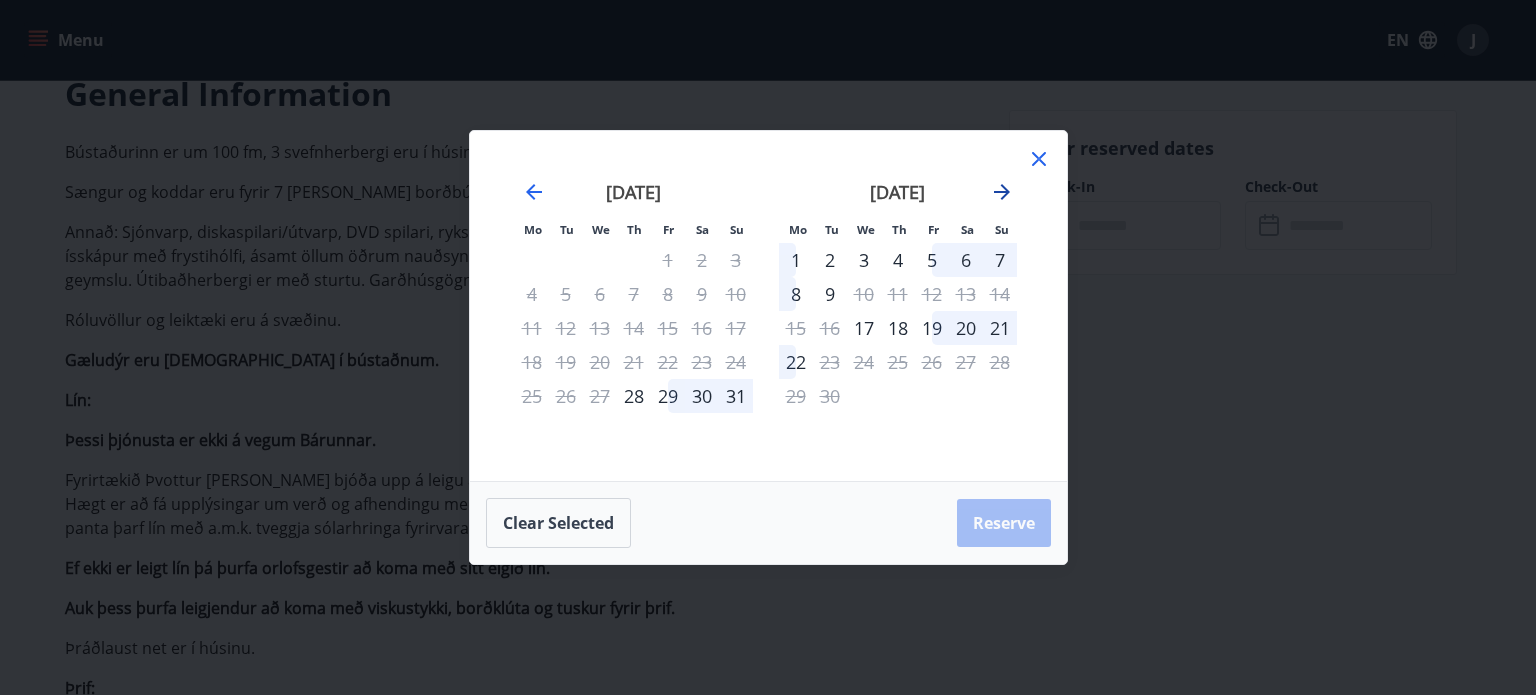 click 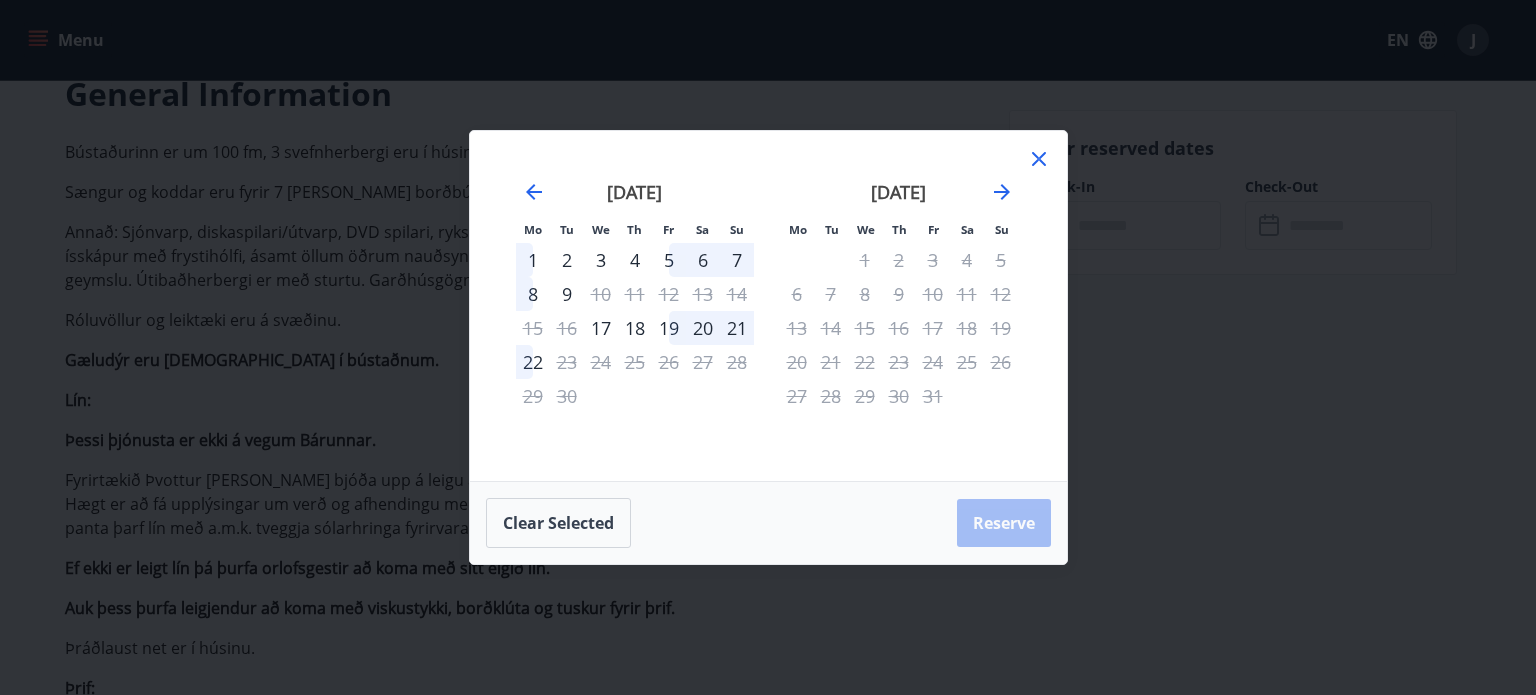 click 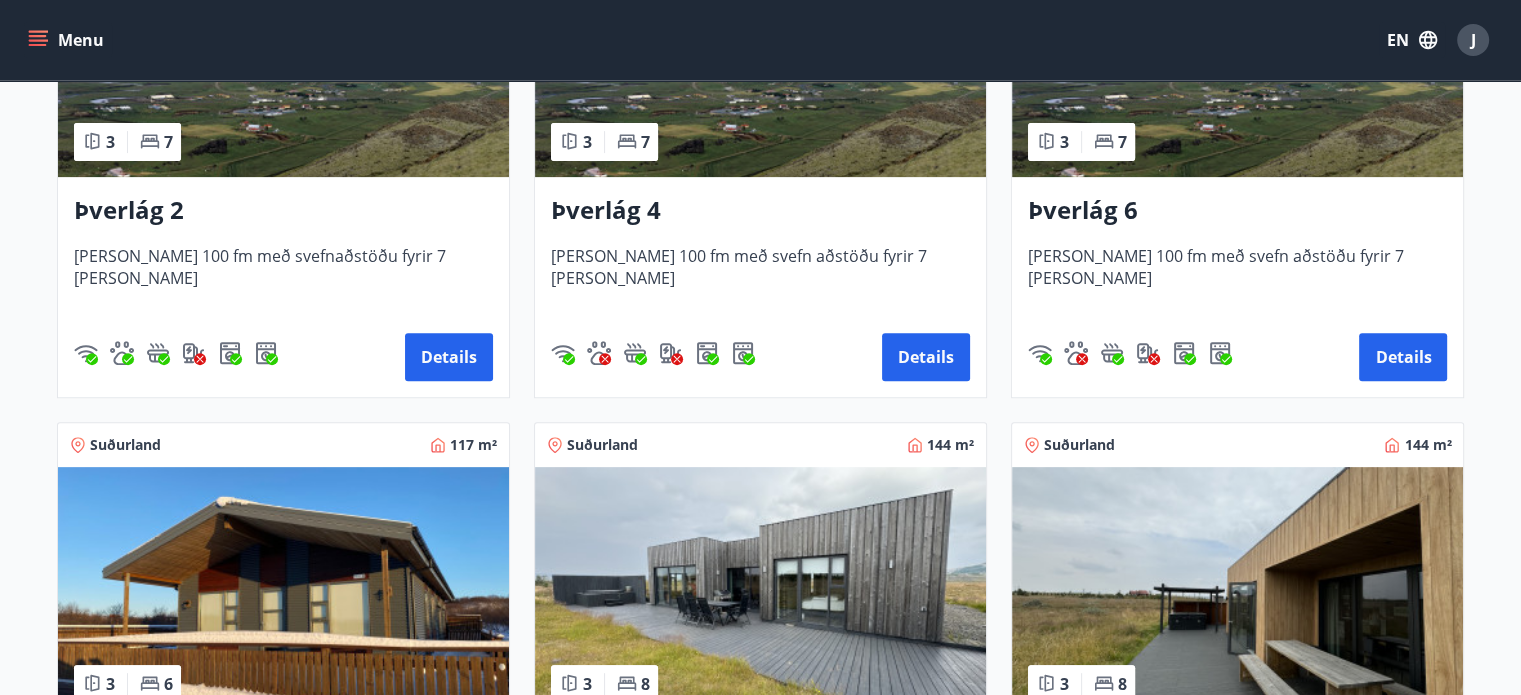 scroll, scrollTop: 1000, scrollLeft: 0, axis: vertical 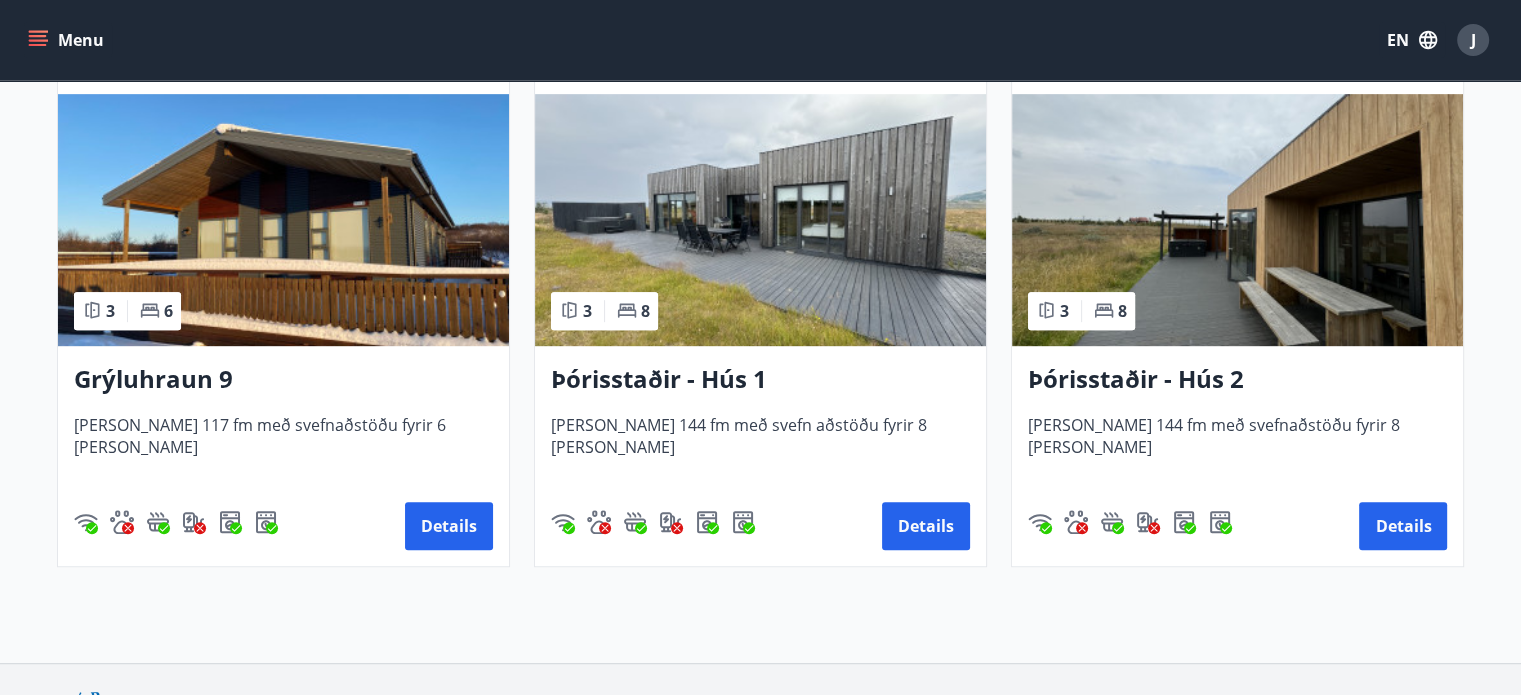 click at bounding box center (283, 220) 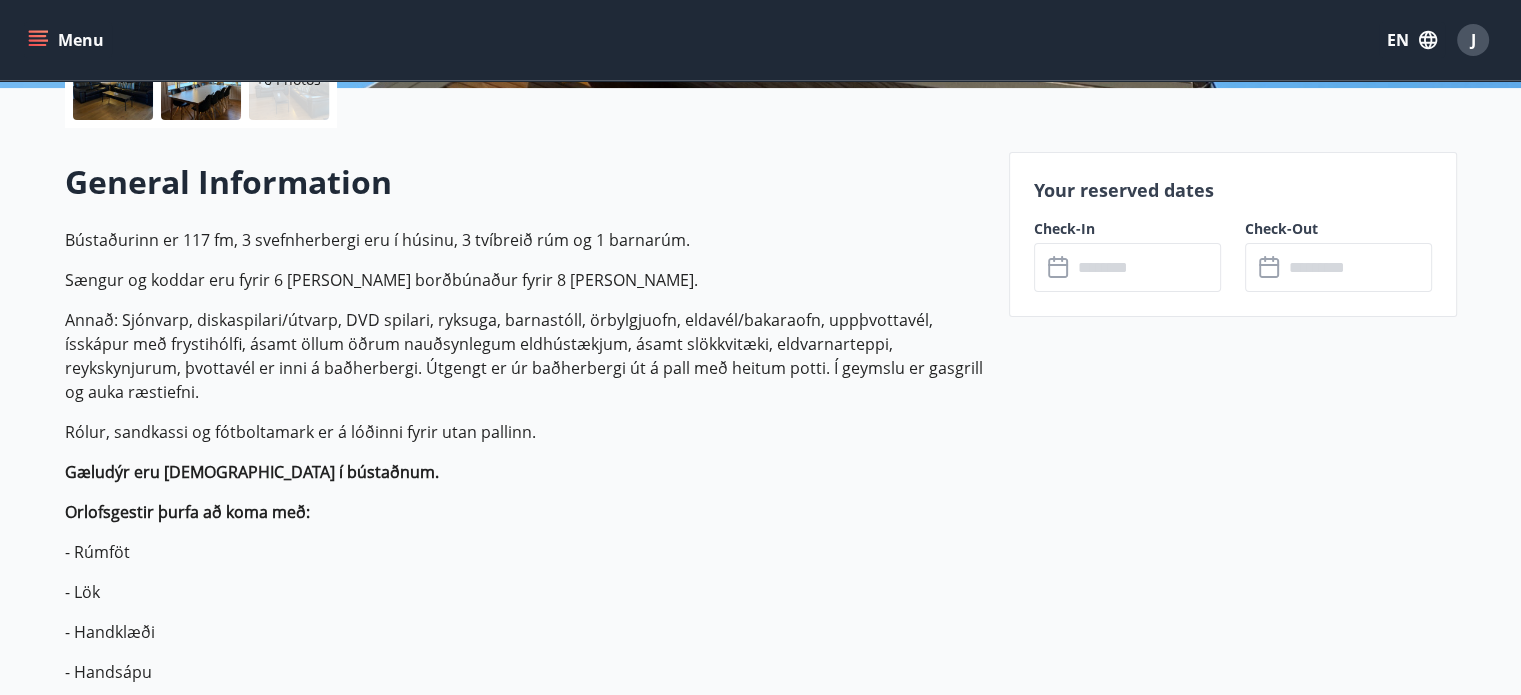 scroll, scrollTop: 600, scrollLeft: 0, axis: vertical 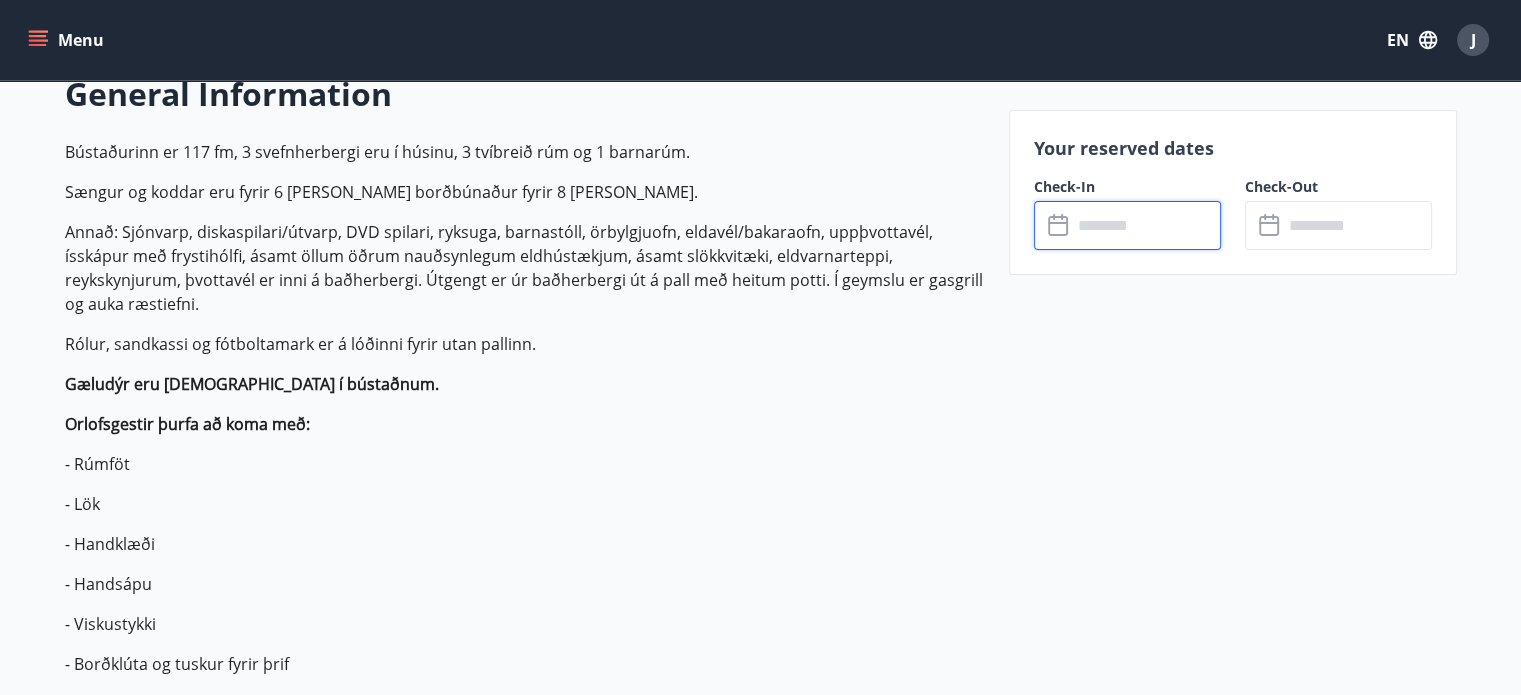 click at bounding box center [1146, 225] 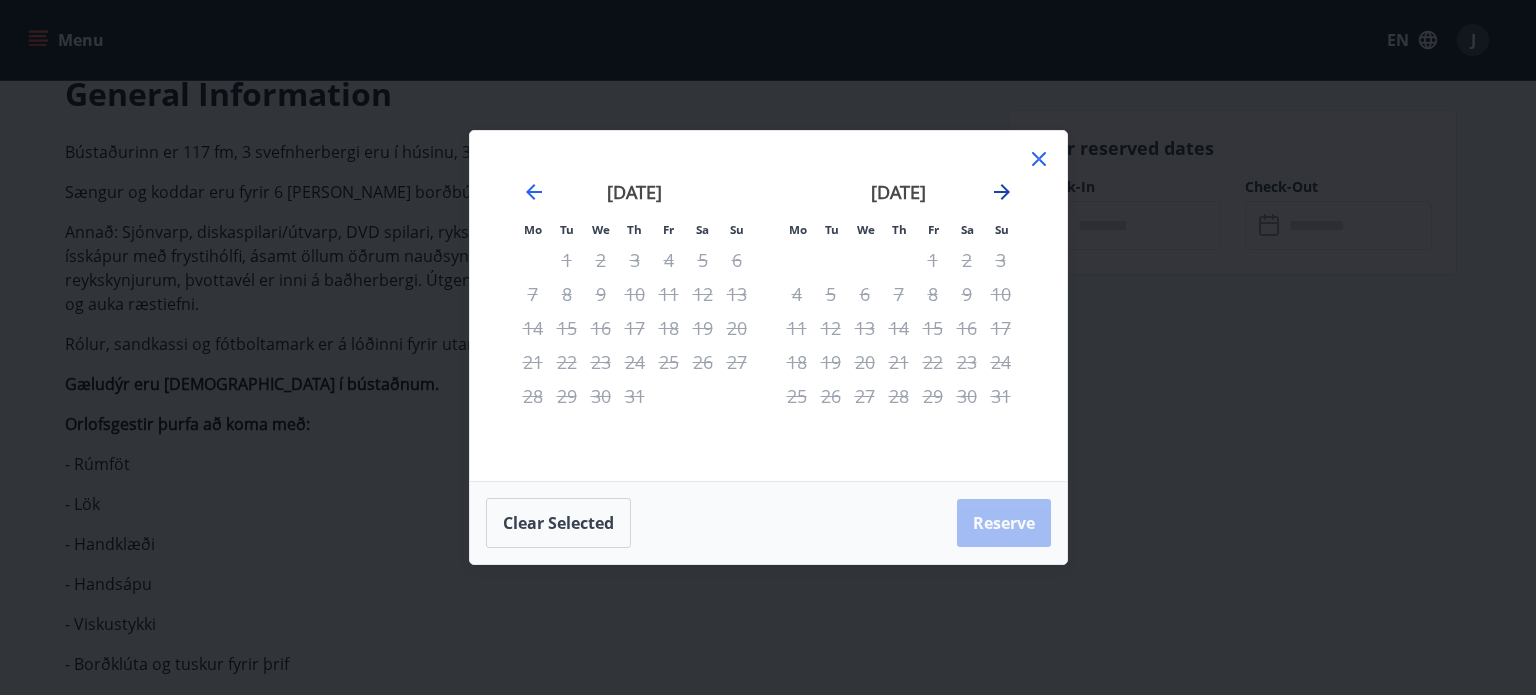 drag, startPoint x: 1012, startPoint y: 199, endPoint x: 1007, endPoint y: 187, distance: 13 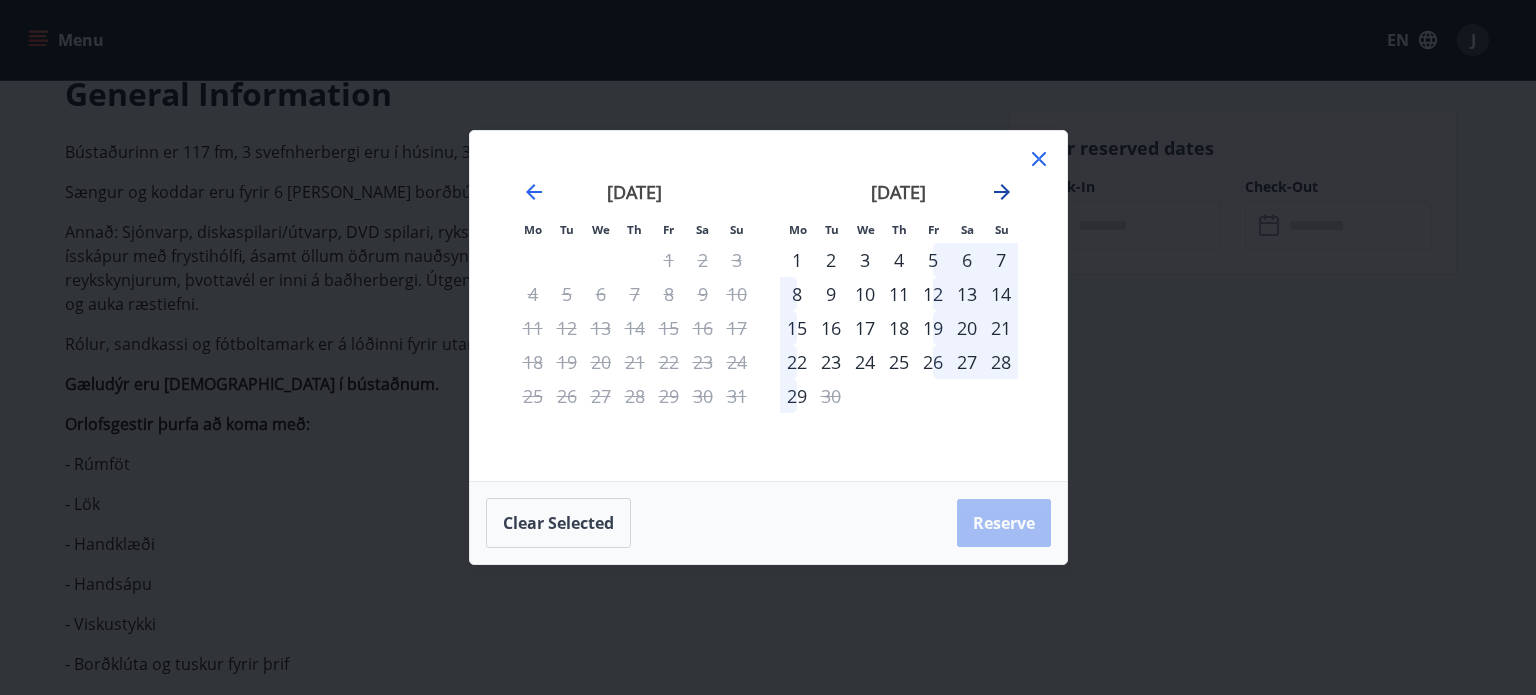 click 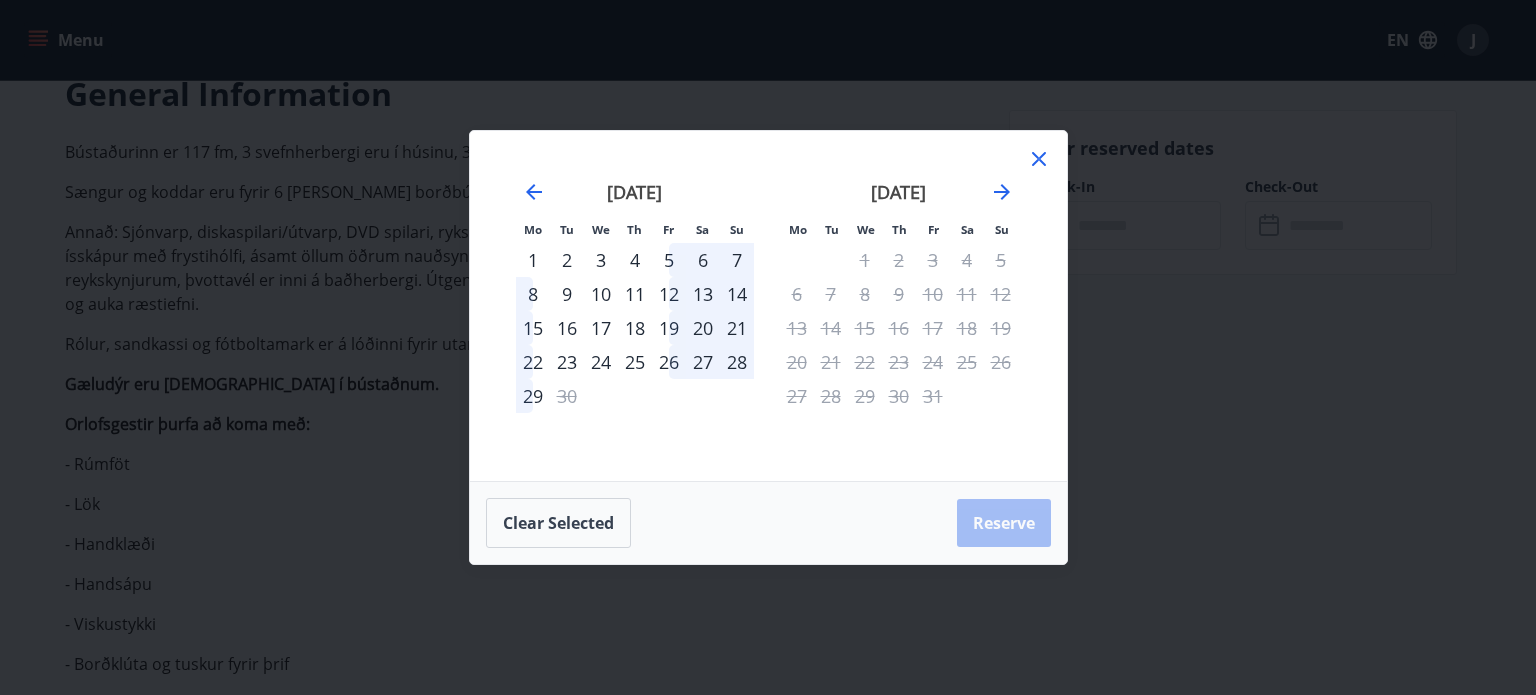 click 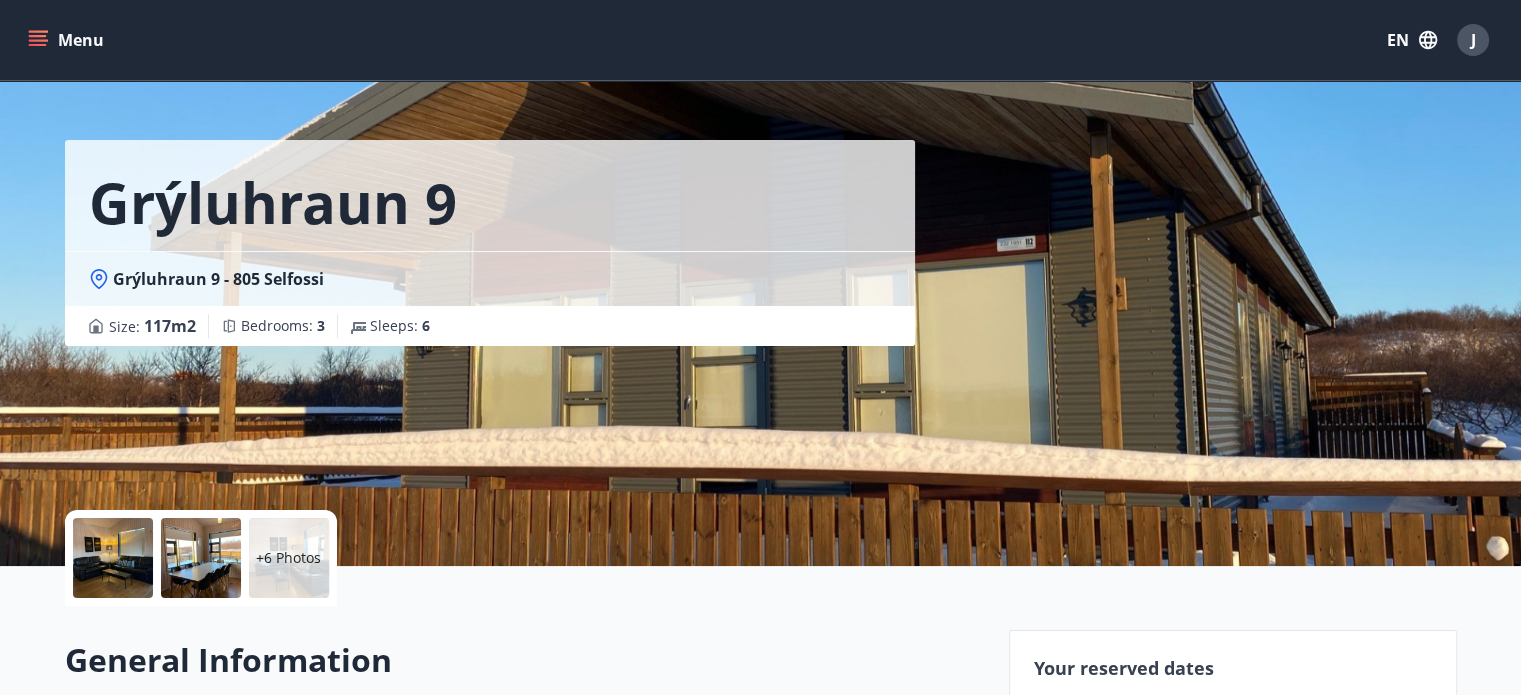 scroll, scrollTop: 0, scrollLeft: 0, axis: both 